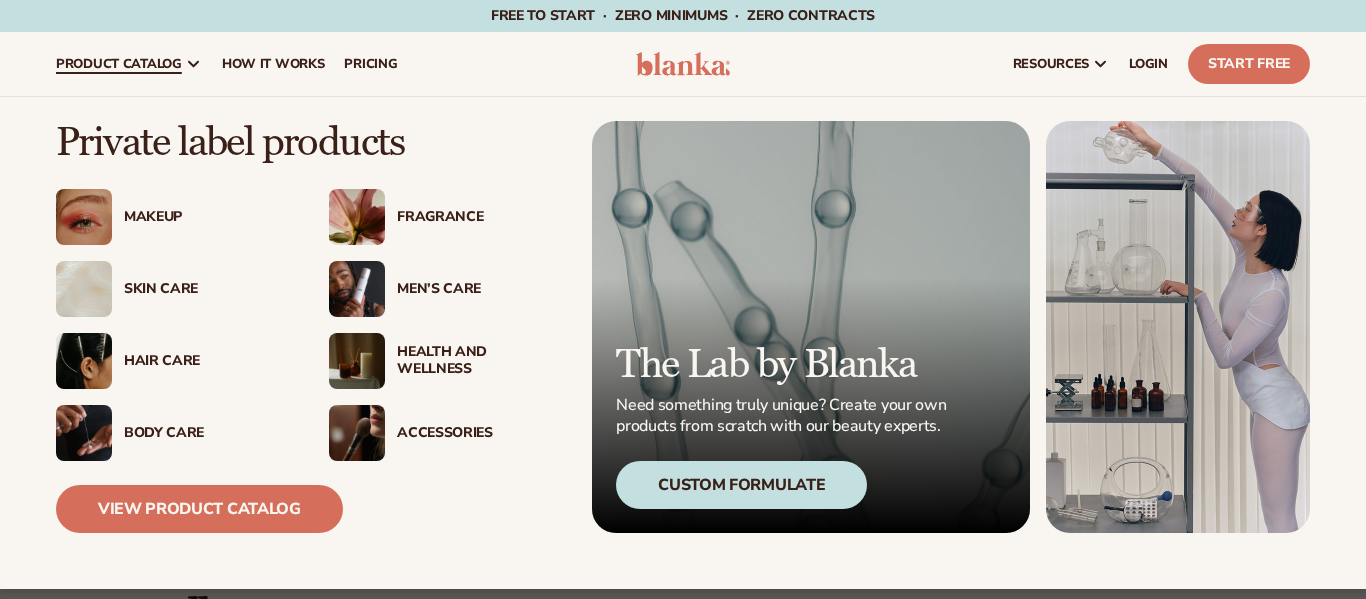 scroll, scrollTop: 0, scrollLeft: 0, axis: both 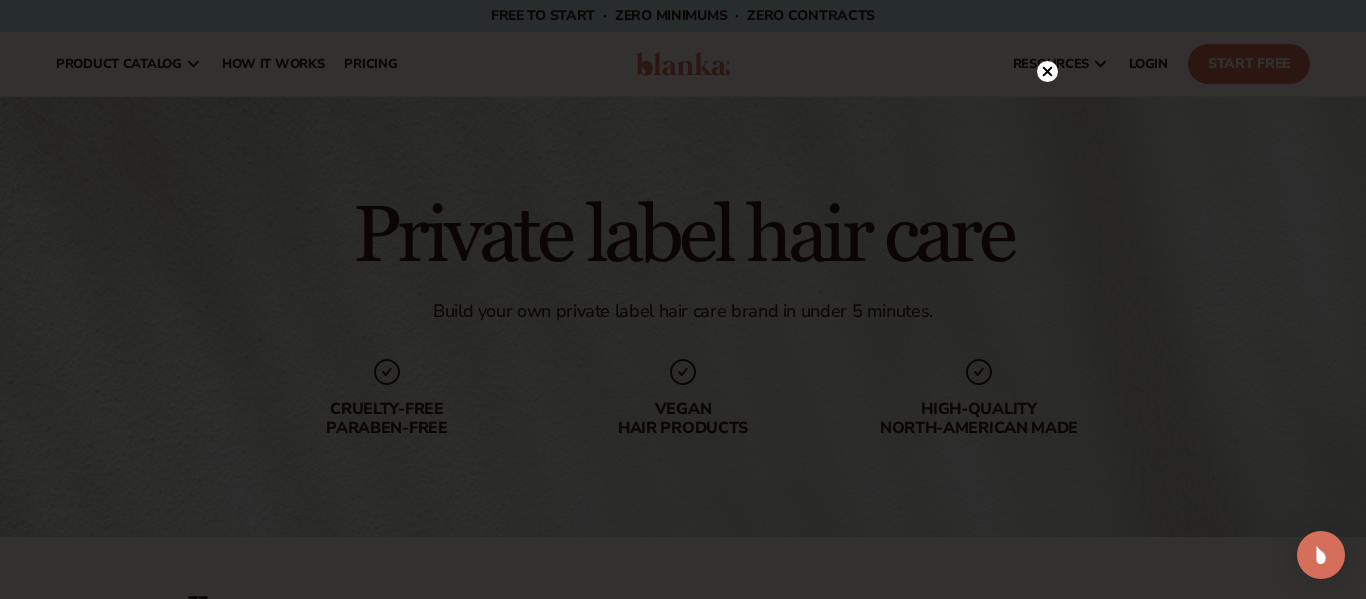 click 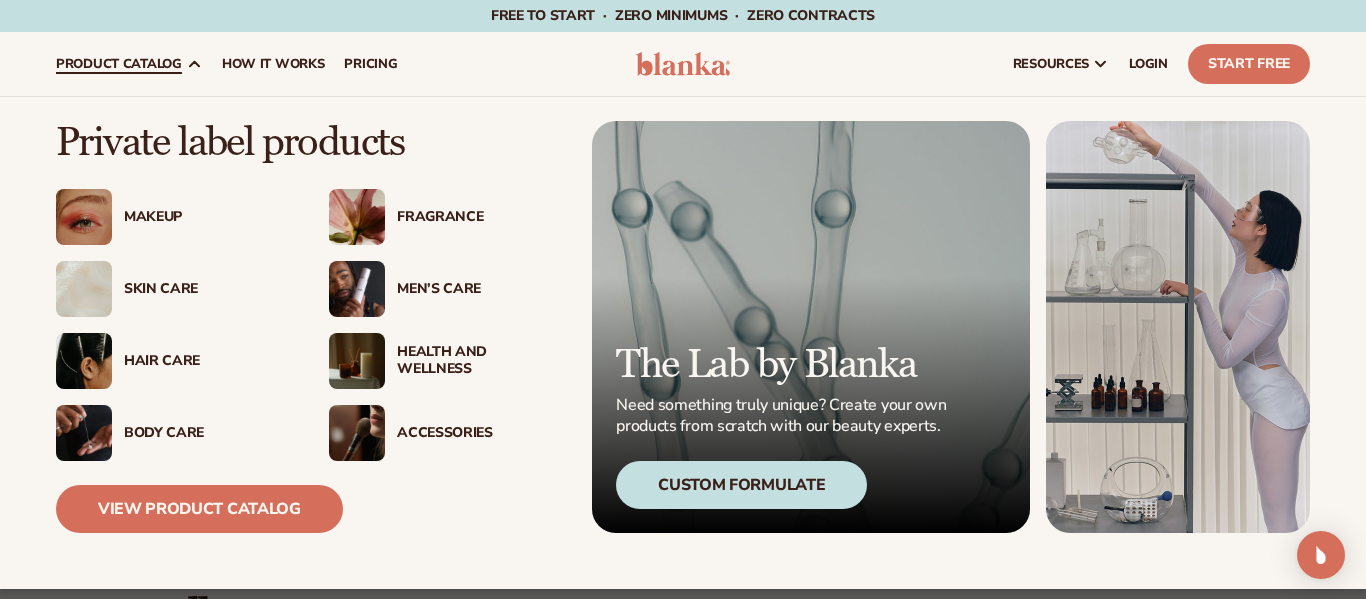 click on "Hair Care" at bounding box center (206, 361) 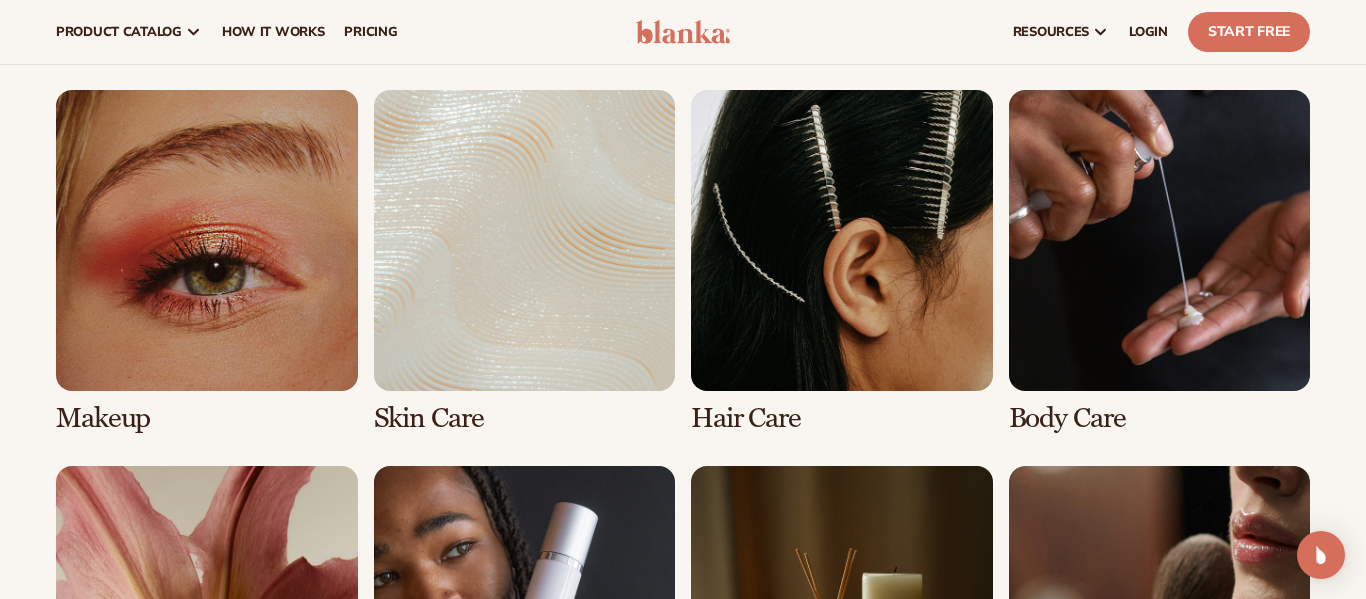 scroll, scrollTop: 1360, scrollLeft: 0, axis: vertical 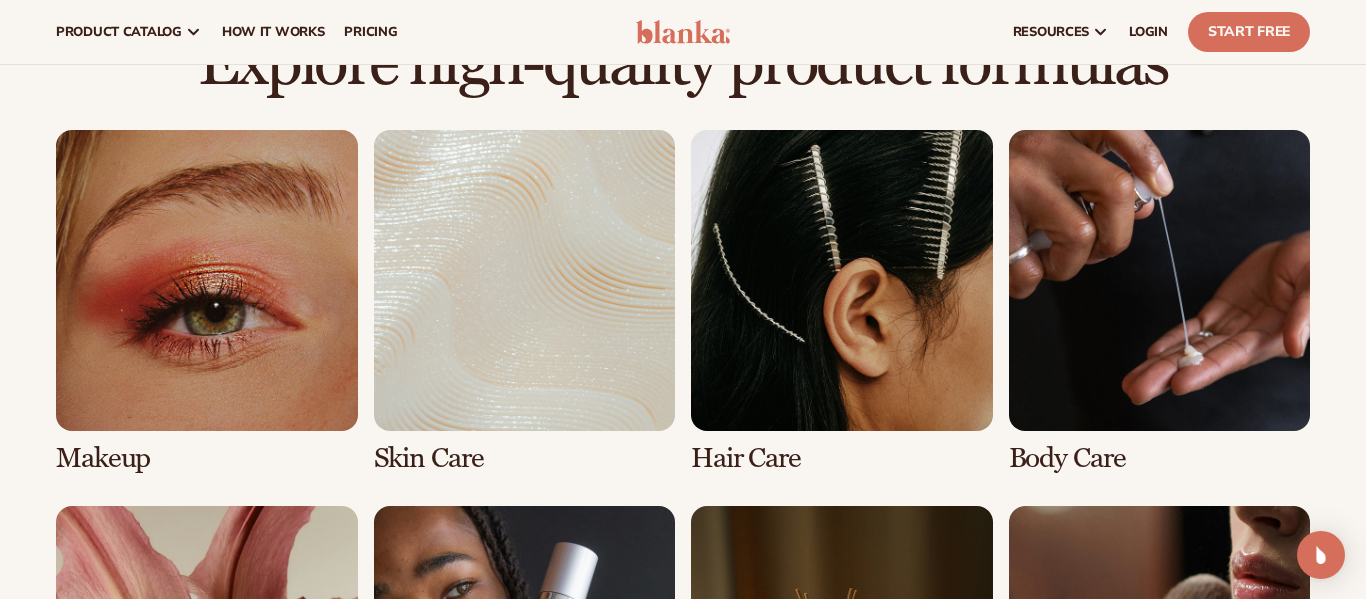 click at bounding box center (842, 302) 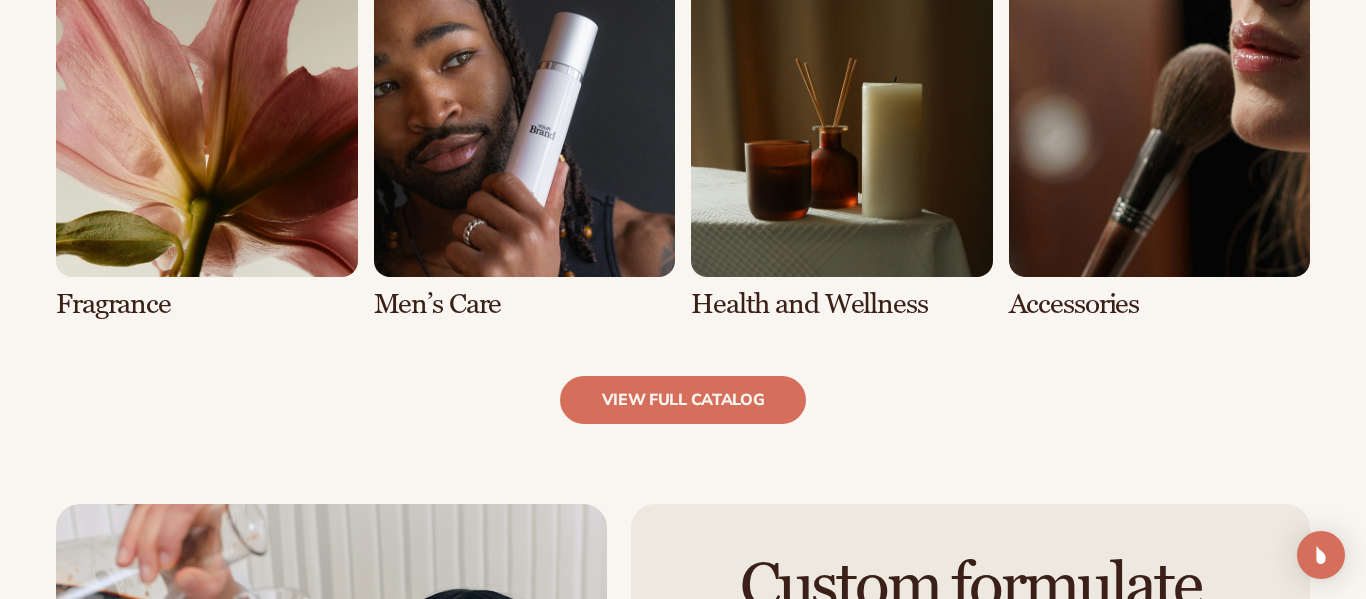scroll, scrollTop: 1960, scrollLeft: 0, axis: vertical 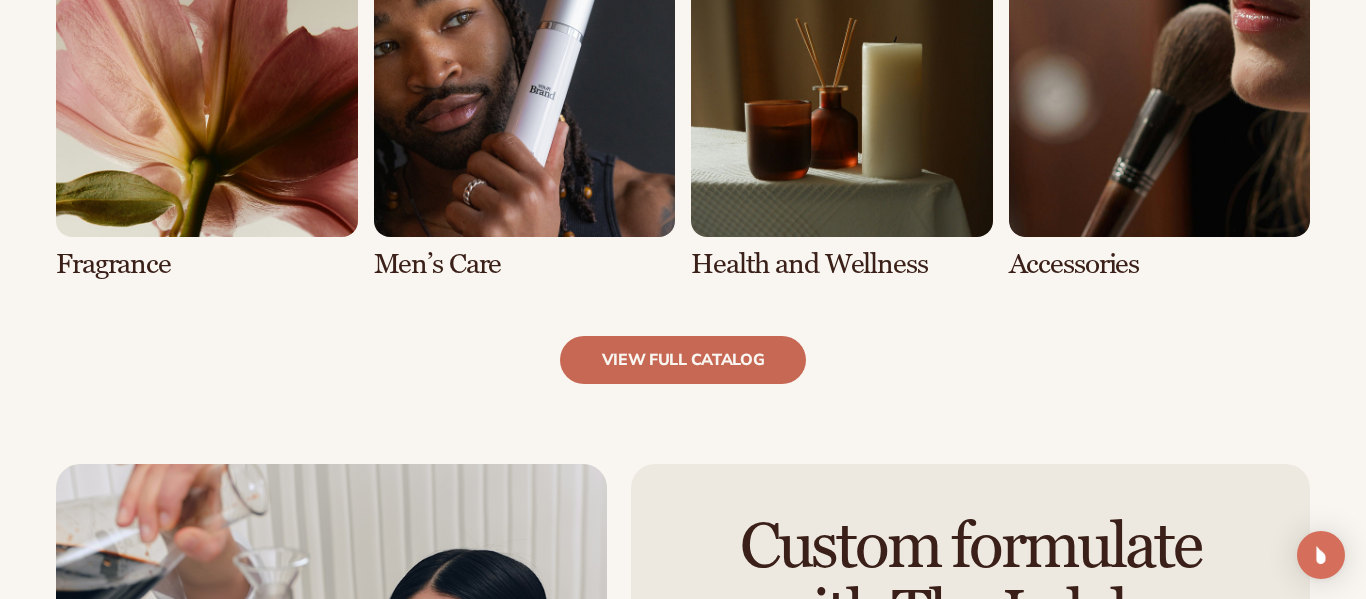 click on "view full catalog" at bounding box center (683, 360) 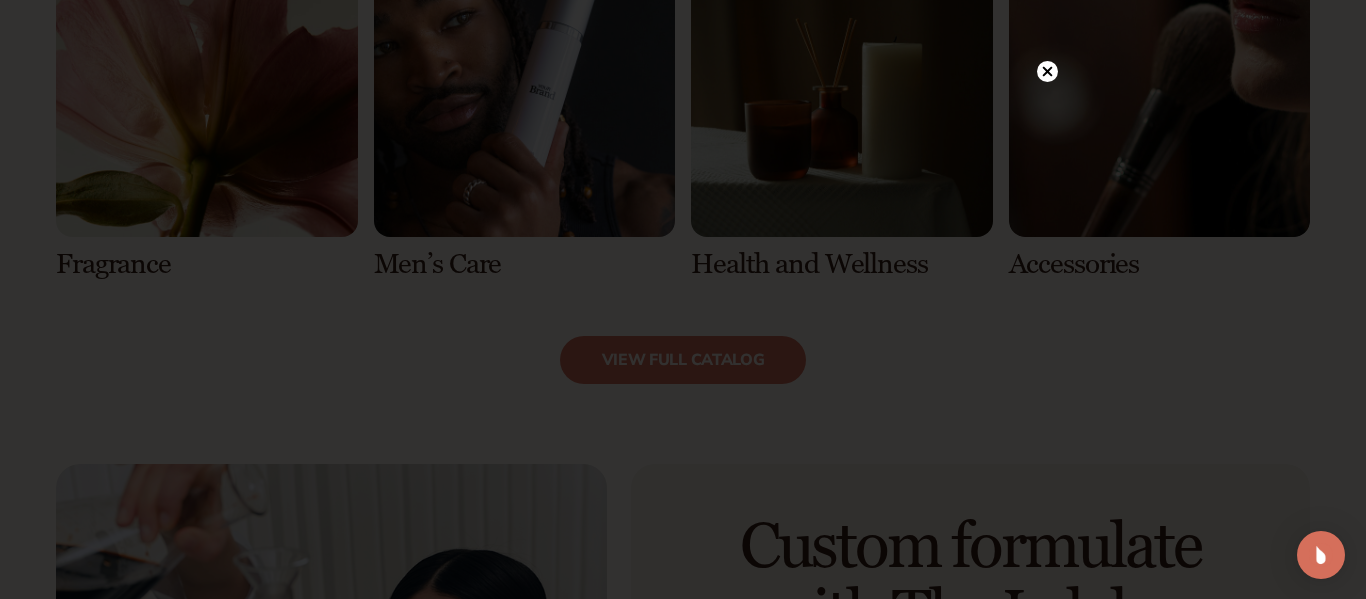 click 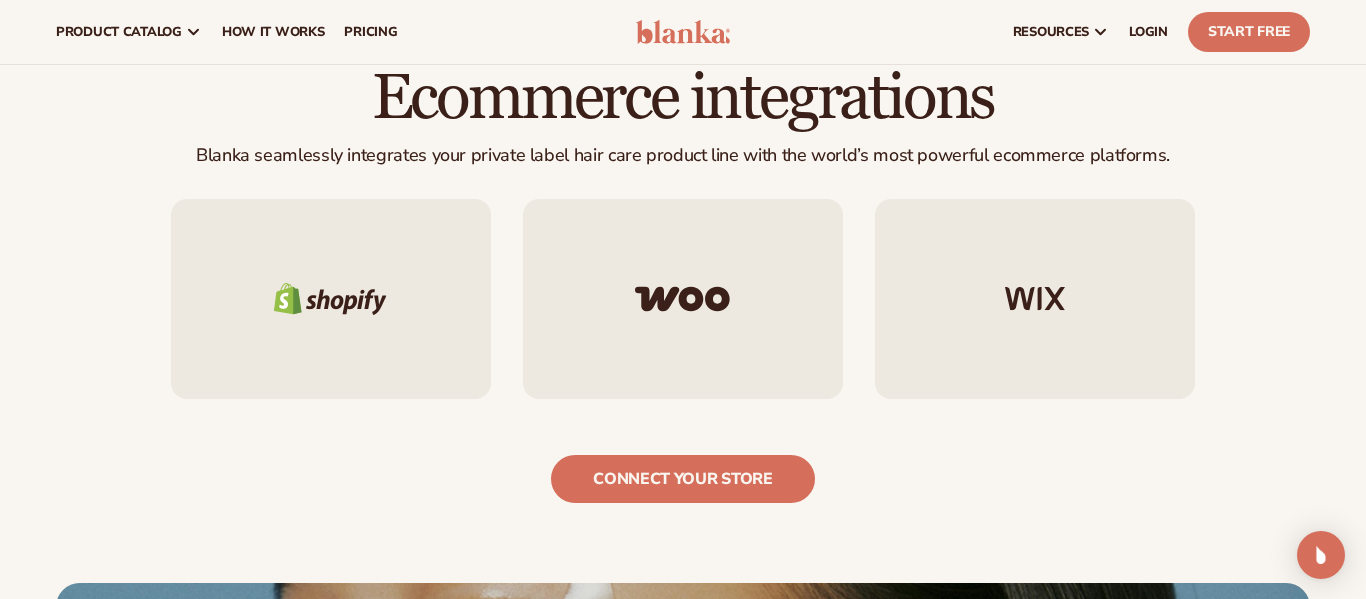 scroll, scrollTop: 3040, scrollLeft: 0, axis: vertical 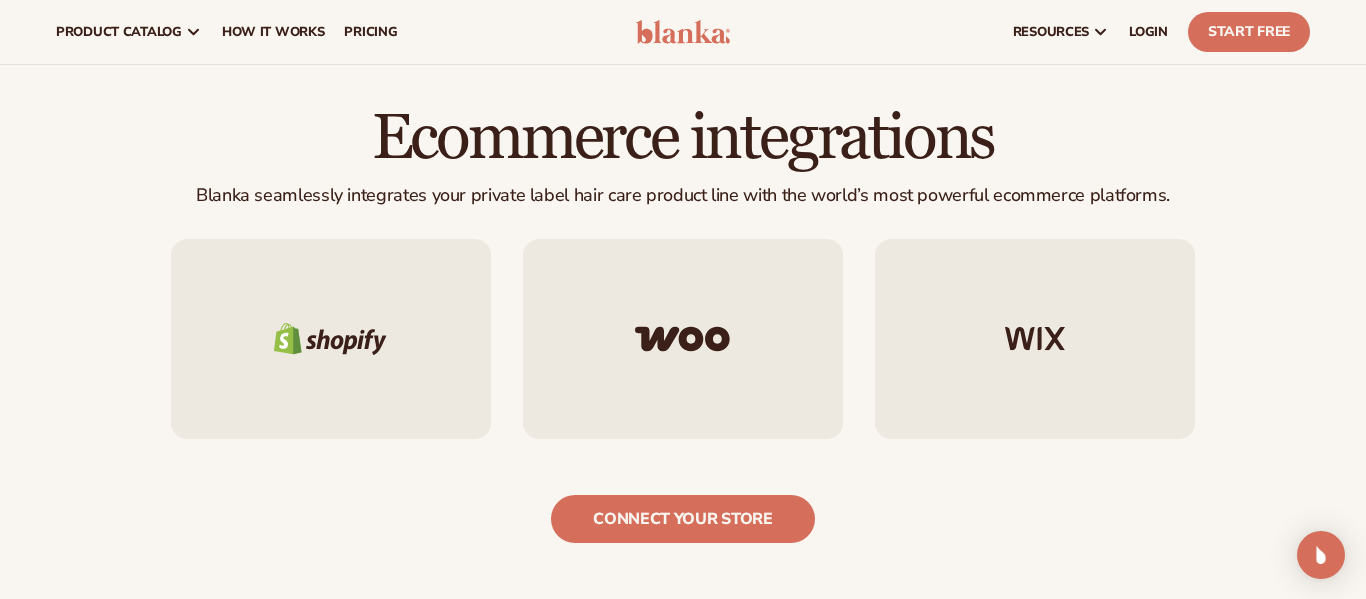 click on "Ecommerce integrations
Blanka seamlessly integrates your private label hair care product line with the world’s most powerful ecommerce platforms." at bounding box center (683, 324) 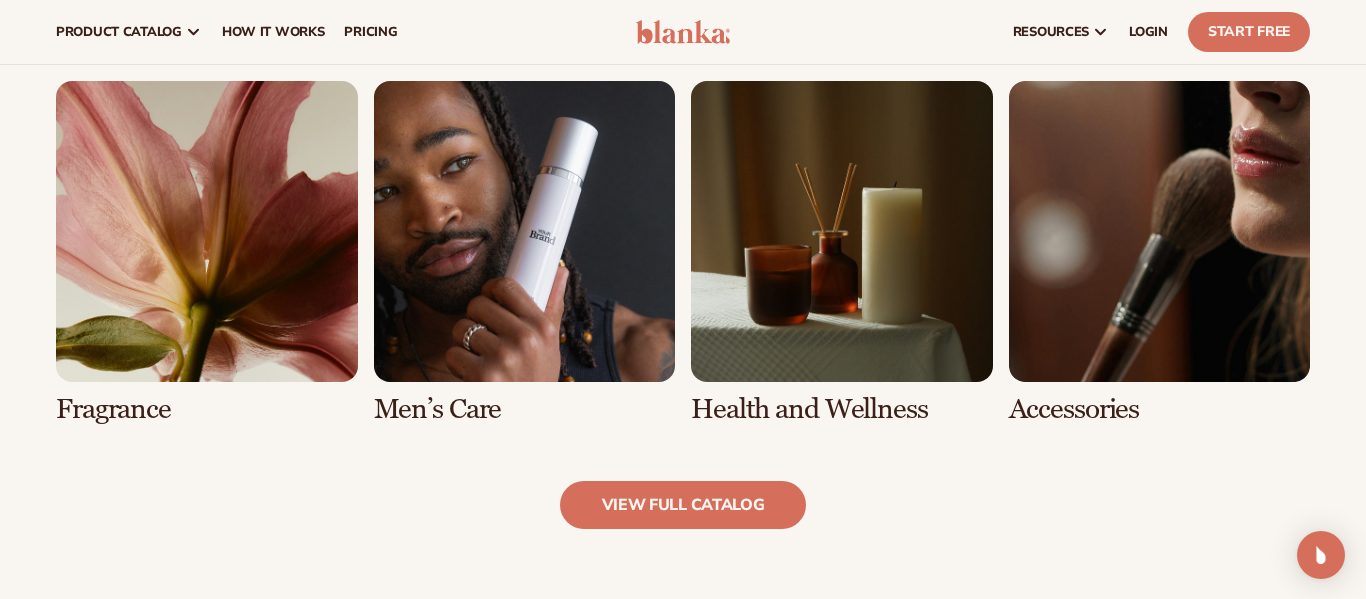 scroll, scrollTop: 1800, scrollLeft: 0, axis: vertical 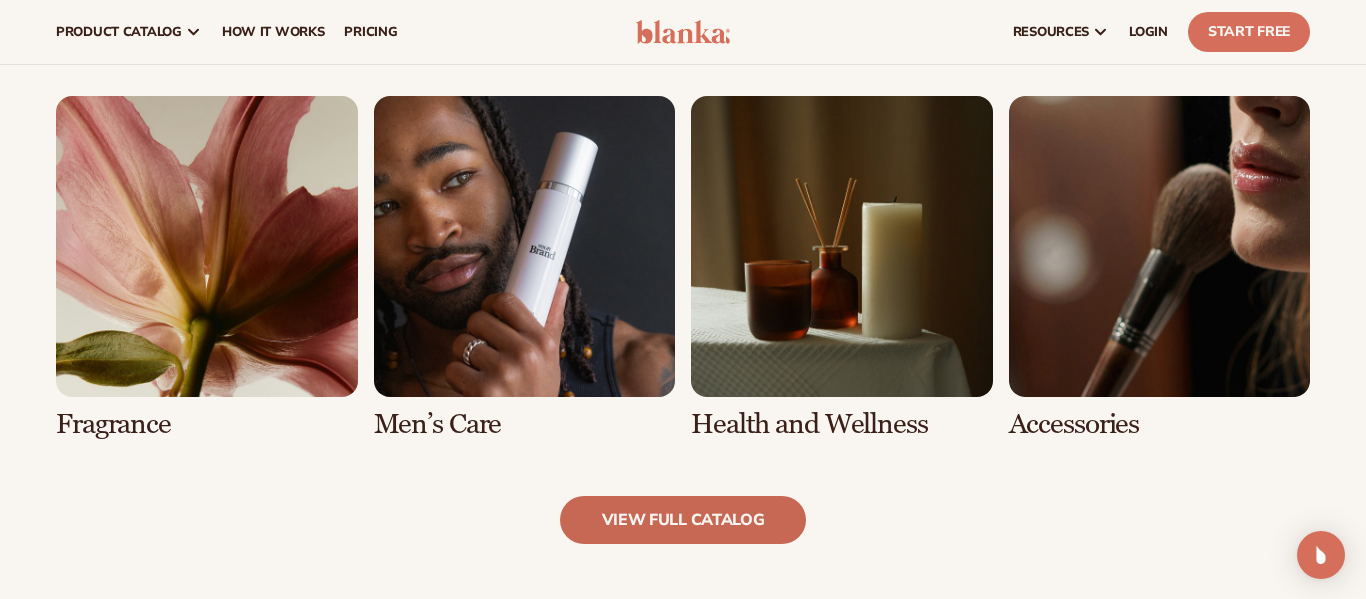 click on "view full catalog" at bounding box center [683, 520] 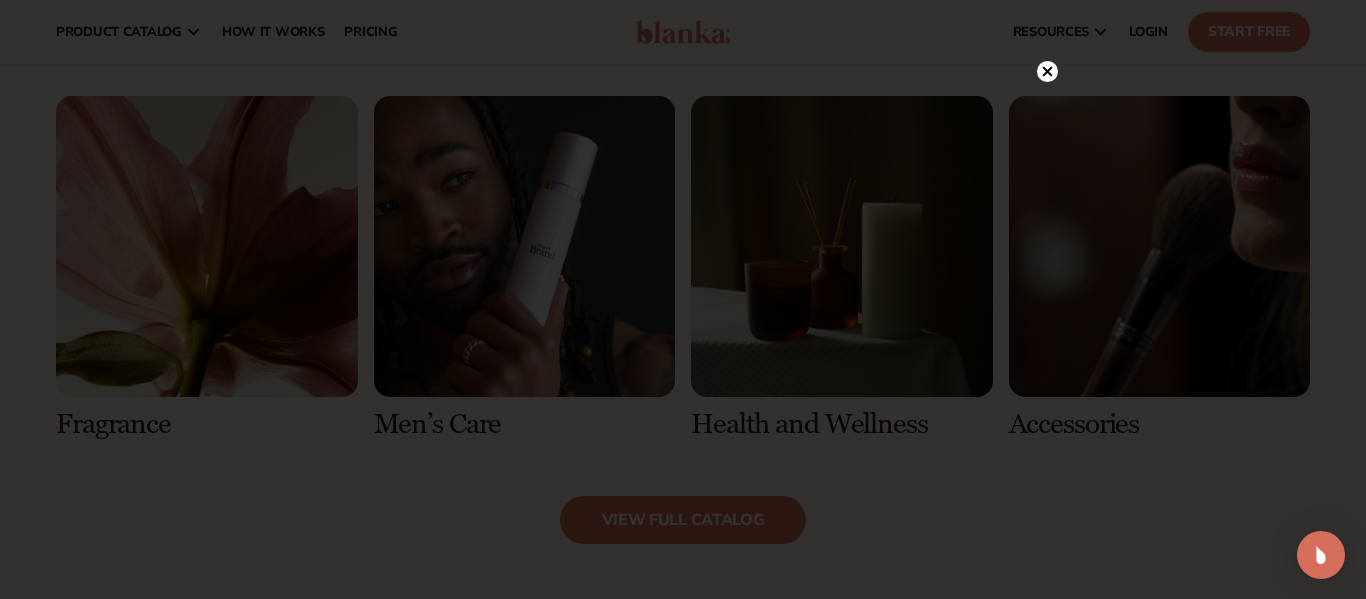 click 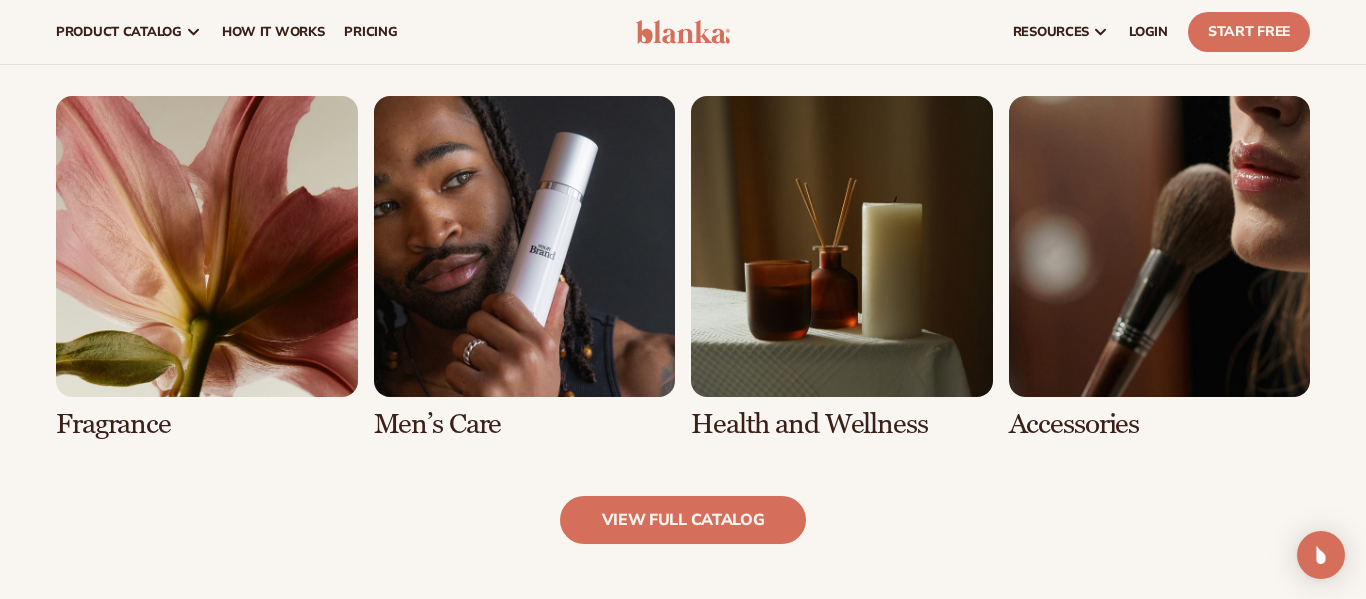 click on "Explore high-quality product formulas
As your private label hair care manufacturer, we offer over 450 products designed to make your brand stand out from day one.
view full catalog
Makeup
Skin Care" at bounding box center [683, 67] 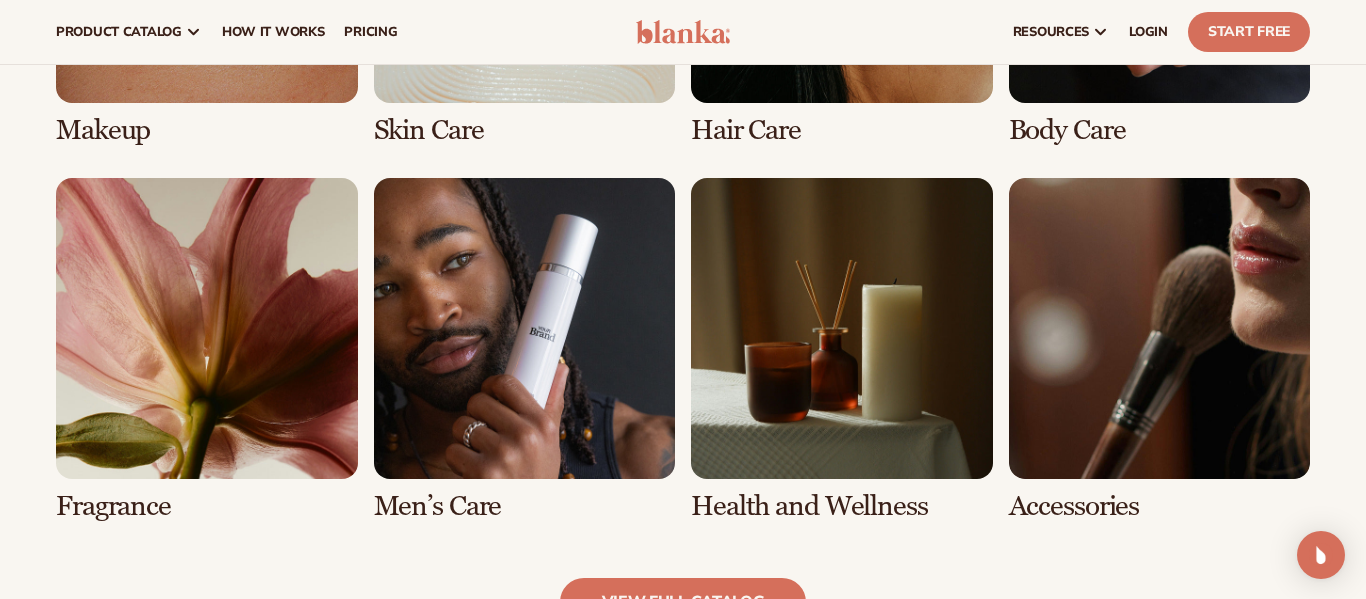 scroll, scrollTop: 1680, scrollLeft: 0, axis: vertical 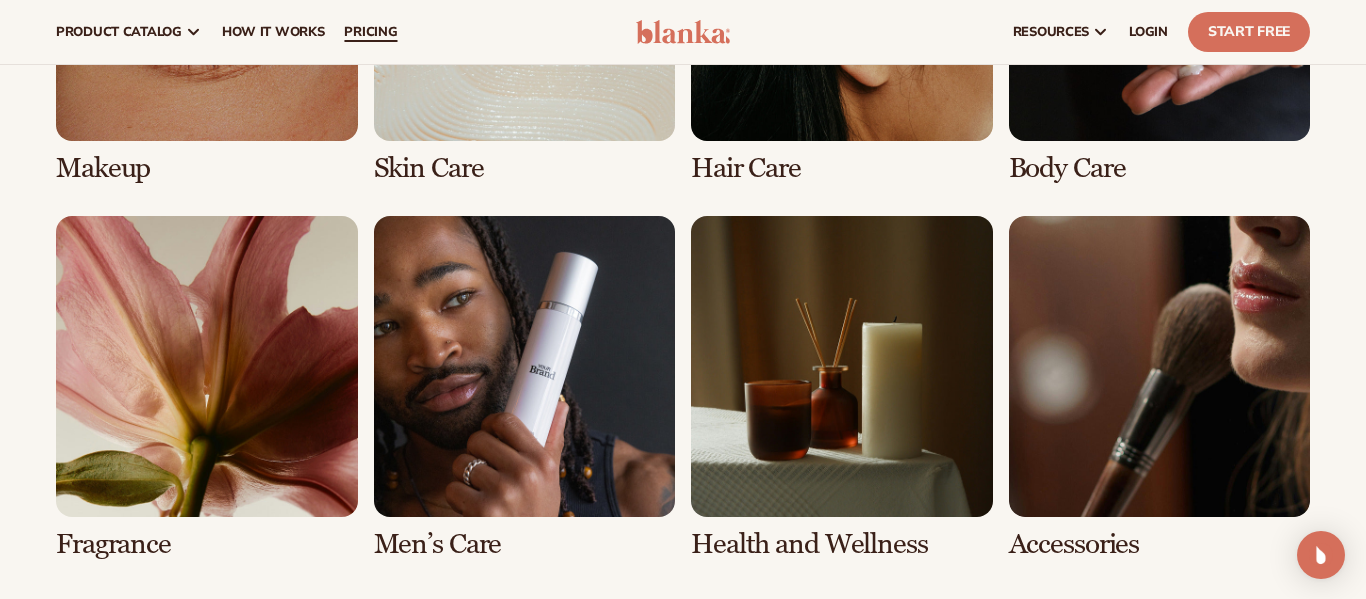 click on "pricing" at bounding box center [370, 32] 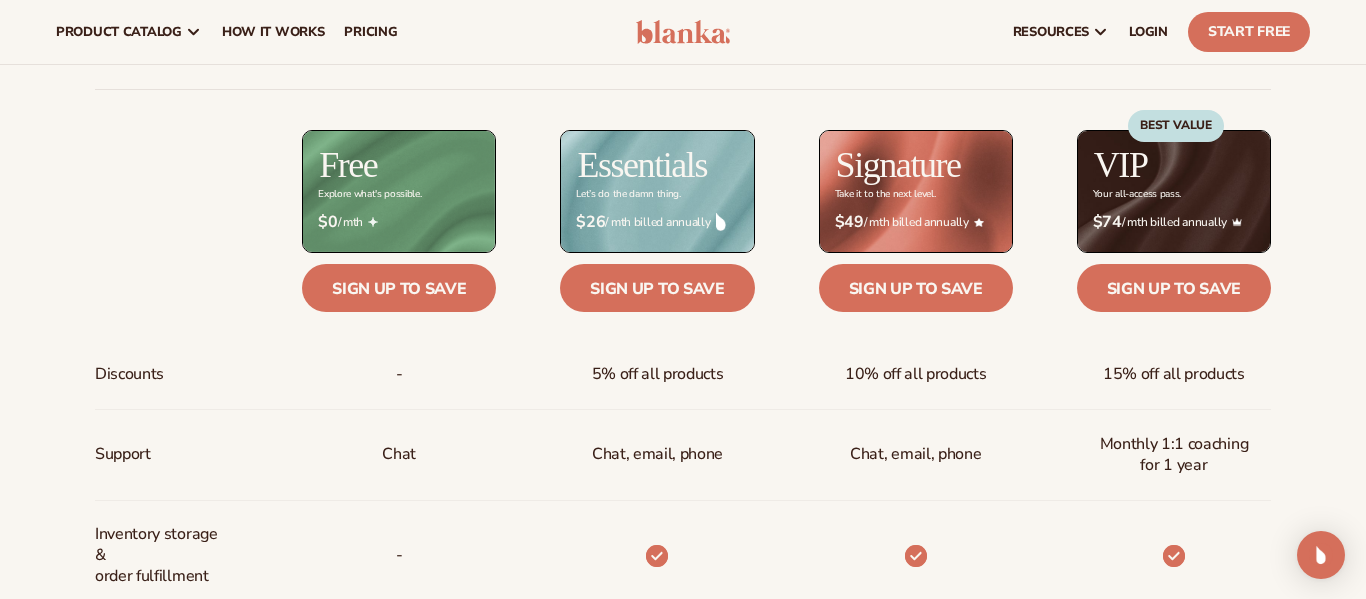 scroll, scrollTop: 720, scrollLeft: 0, axis: vertical 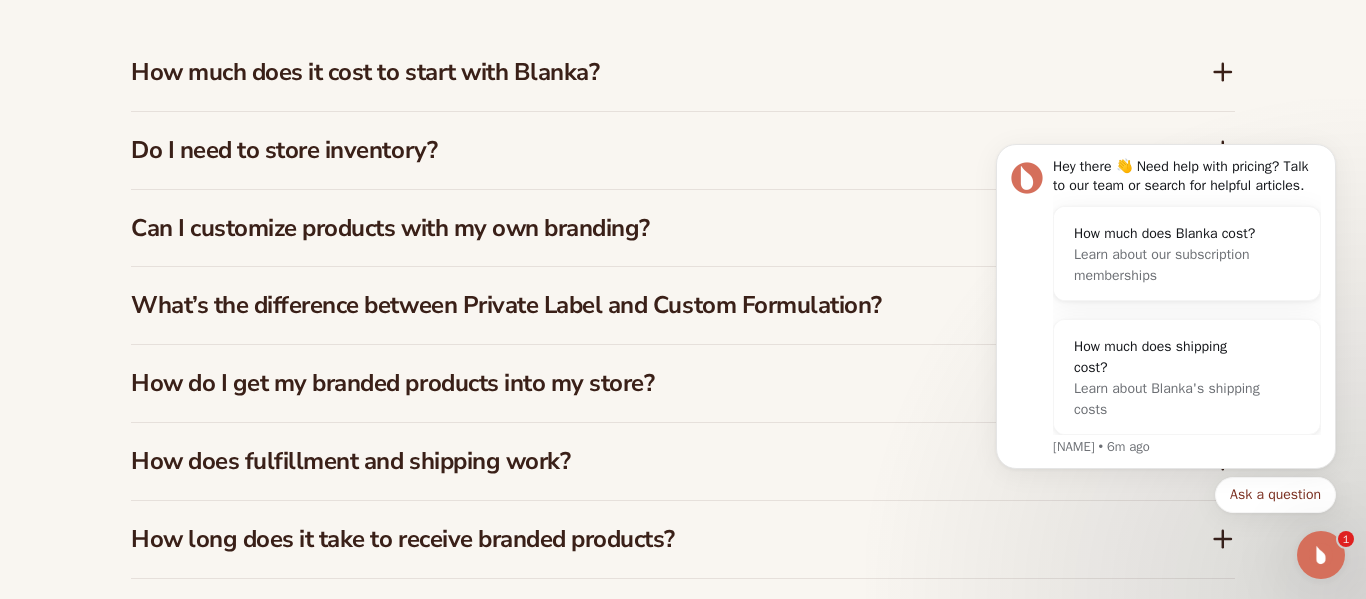 click 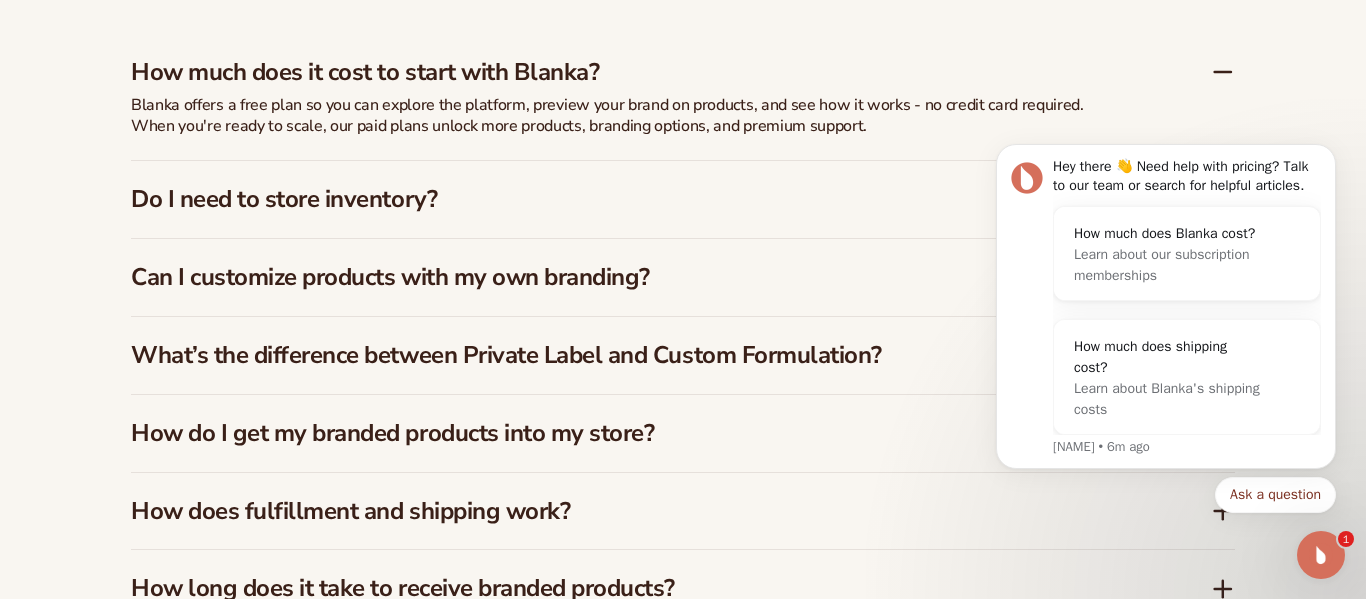 click on "Hey there 👋 Need help with pricing? Talk to our team or search for helpful articles.   How much does Blanka cost? Learn about our subscription memberships   How much does shipping cost? Learn about Blanka's shipping costs Lee • 6m ago Ask a question" 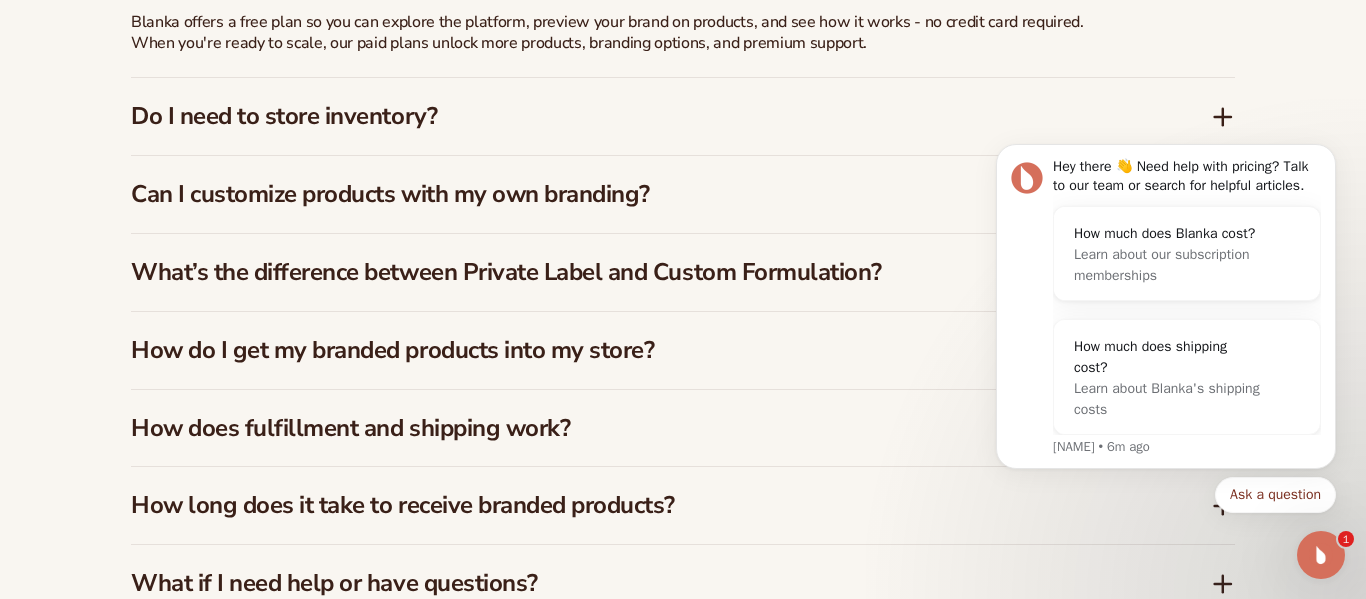 scroll, scrollTop: 3080, scrollLeft: 0, axis: vertical 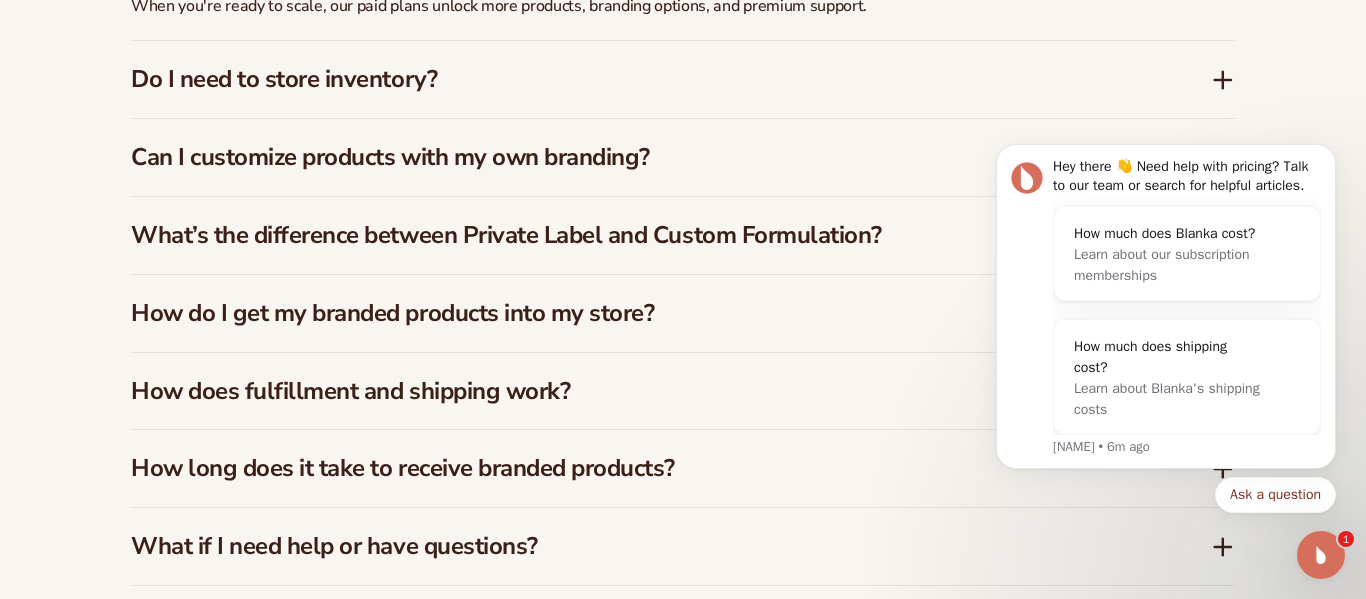 click 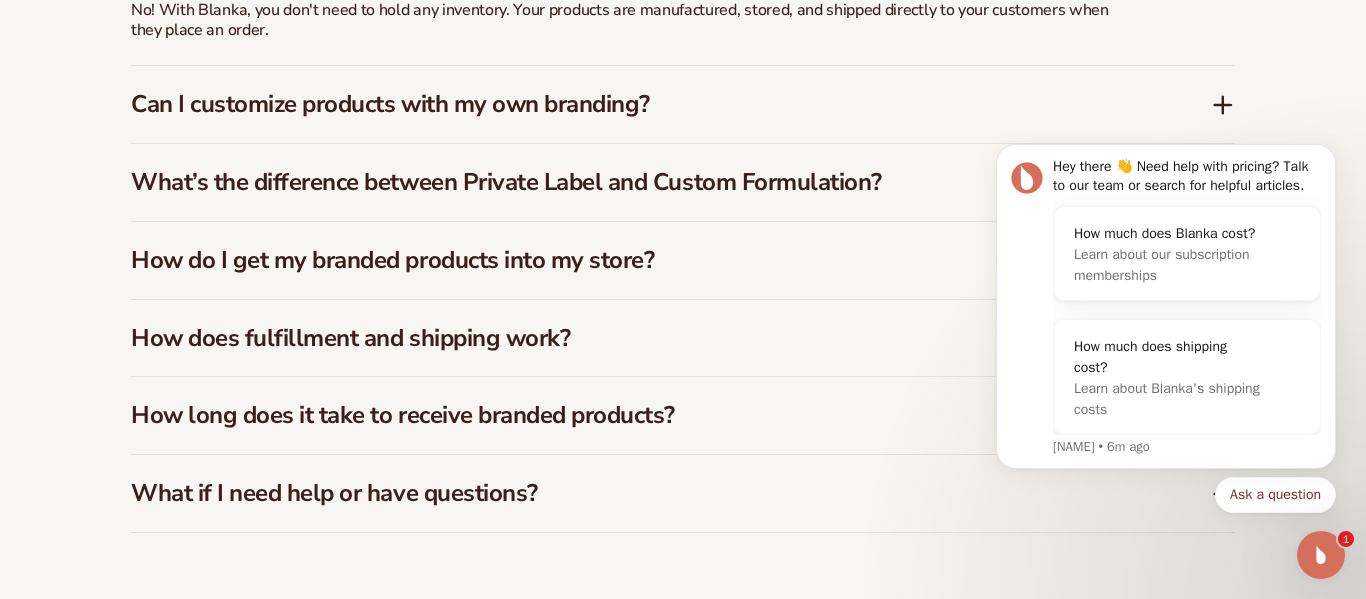scroll, scrollTop: 3136, scrollLeft: 0, axis: vertical 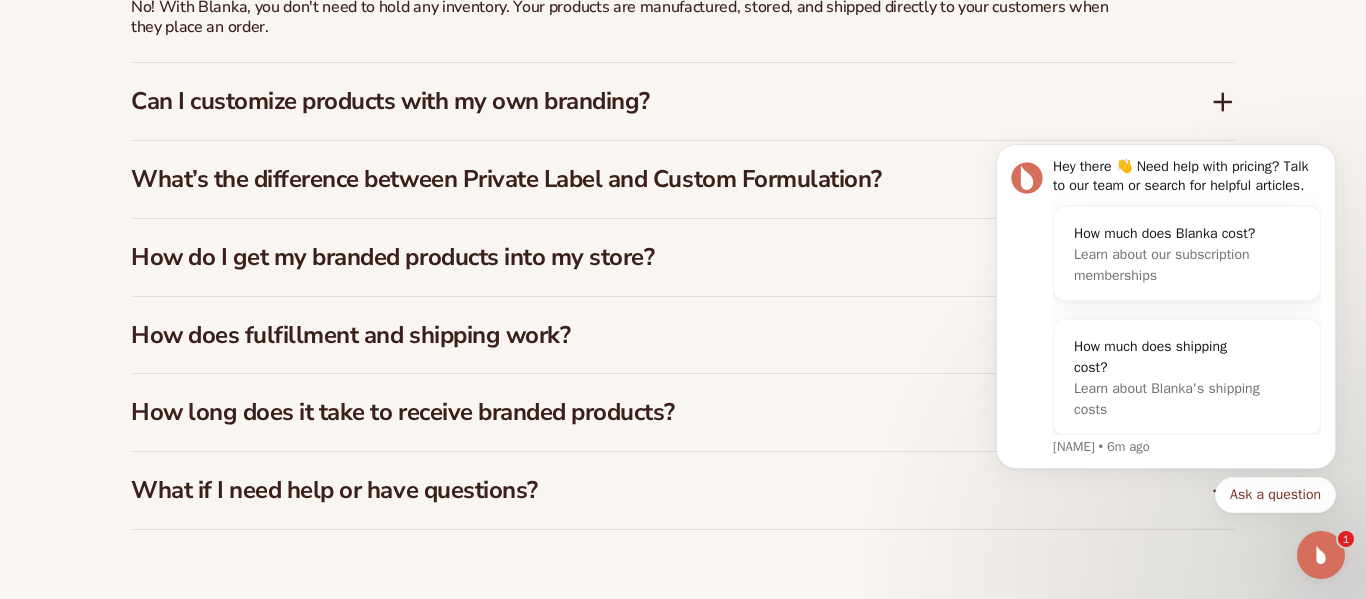 click on "Hey there 👋 Need help with pricing? Talk to our team or search for helpful articles.   How much does Blanka cost? Learn about our subscription memberships   How much does shipping cost? Learn about Blanka's shipping costs Lee • 6m ago Ask a question" 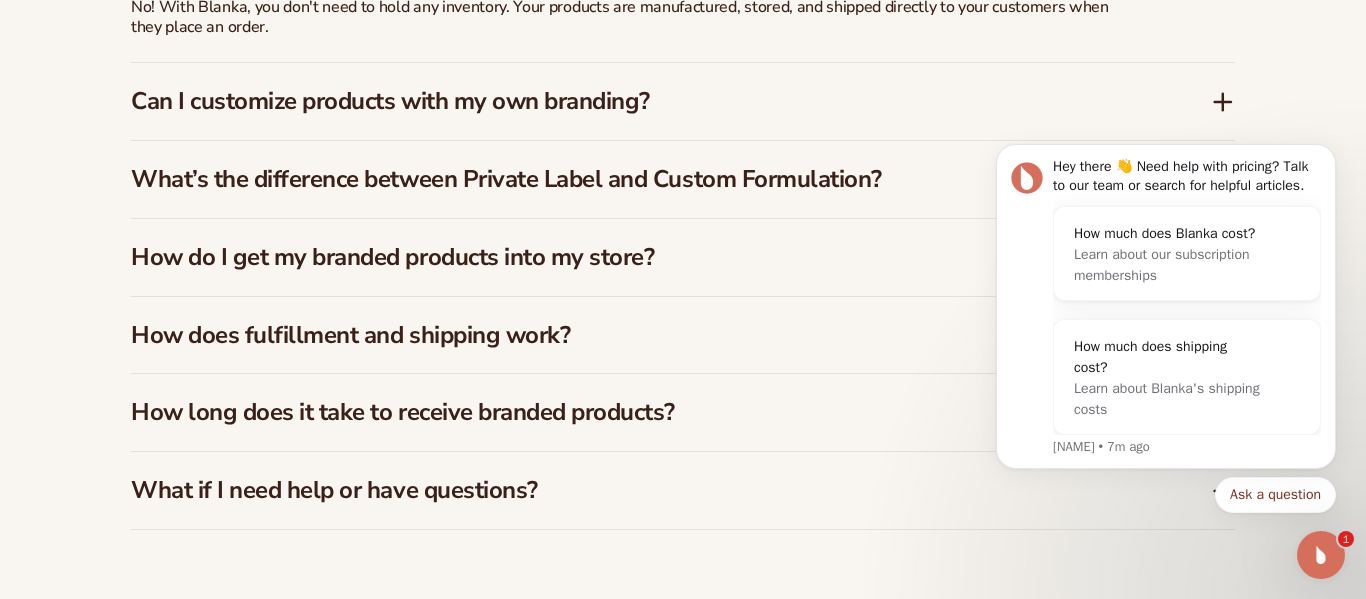 click on "Can I customize products with my own branding?" at bounding box center (641, 101) 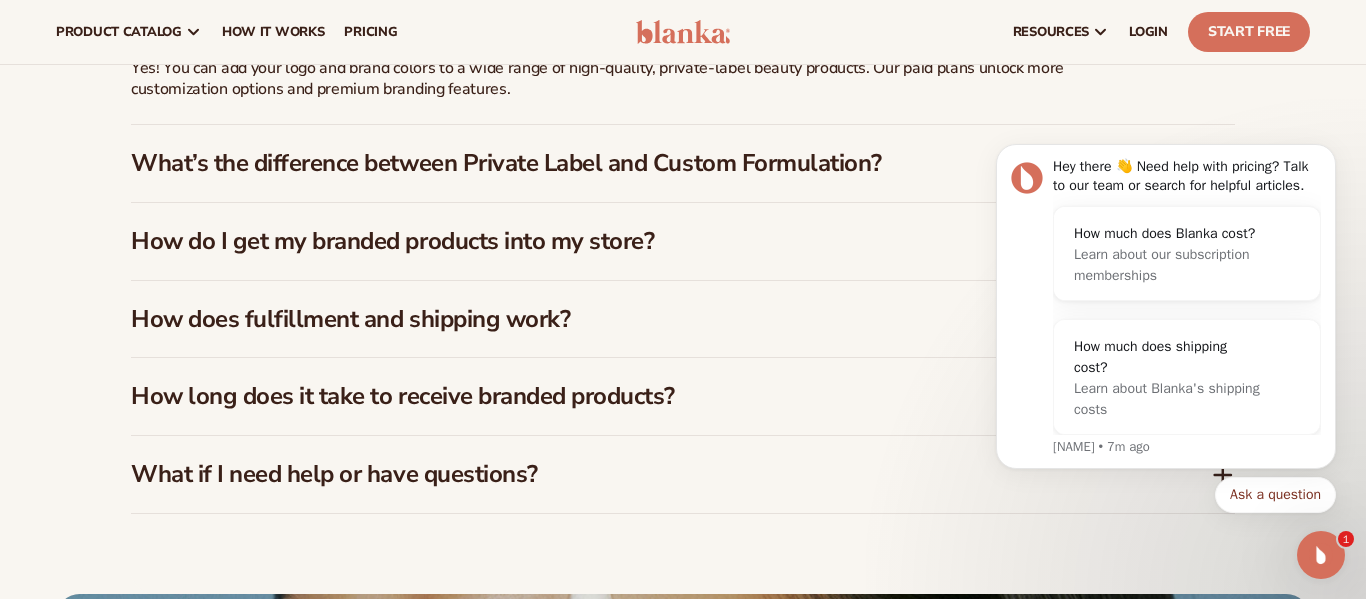scroll, scrollTop: 3151, scrollLeft: 0, axis: vertical 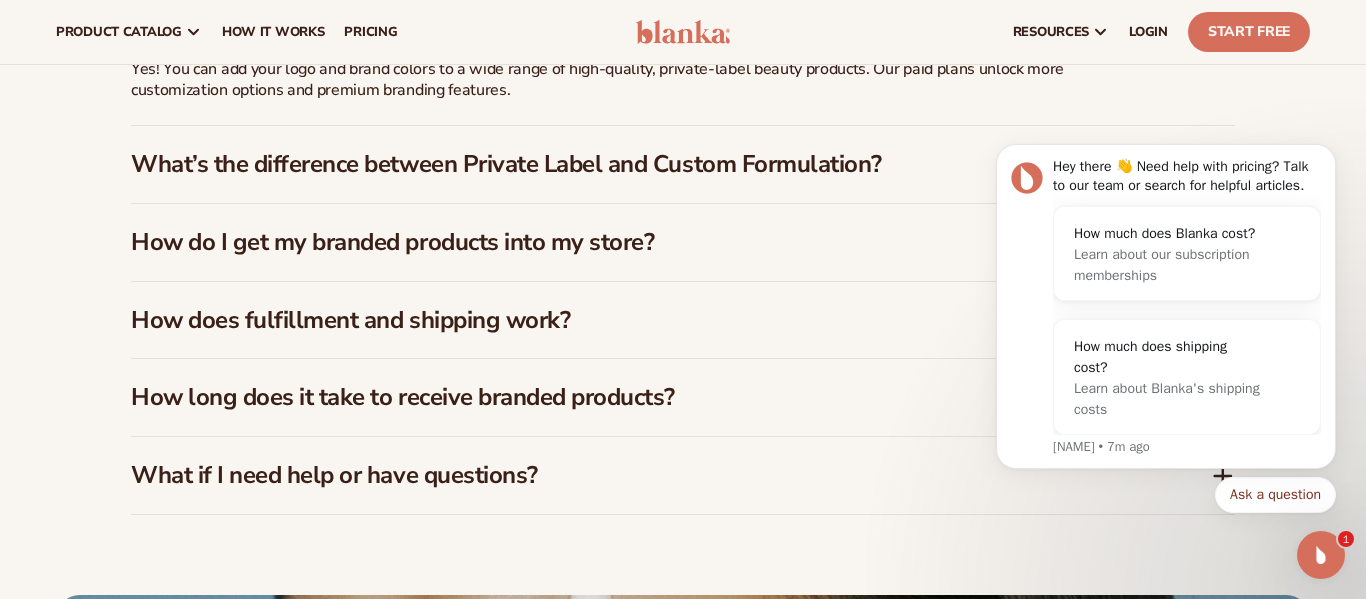 click on "Hey there 👋 Need help with pricing? Talk to our team or search for helpful articles.   How much does Blanka cost? Learn about our subscription memberships   How much does shipping cost? Learn about Blanka's shipping costs Lee • 7m ago Ask a question" at bounding box center (1166, 311) 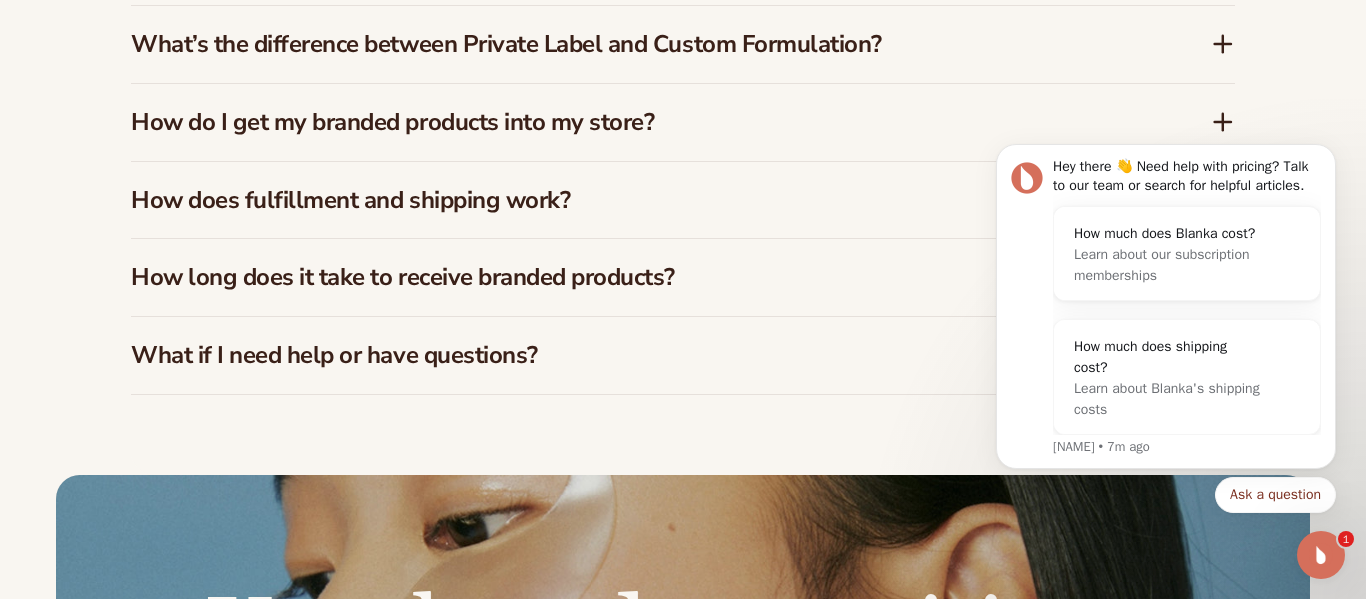scroll, scrollTop: 3311, scrollLeft: 0, axis: vertical 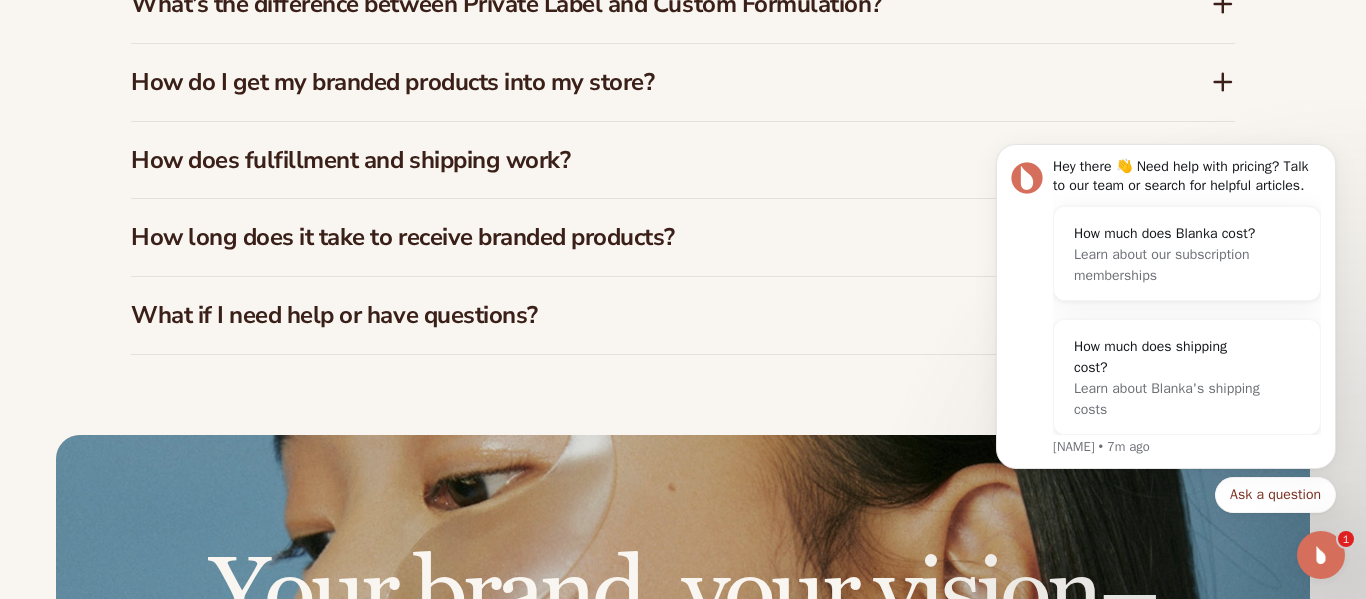 click 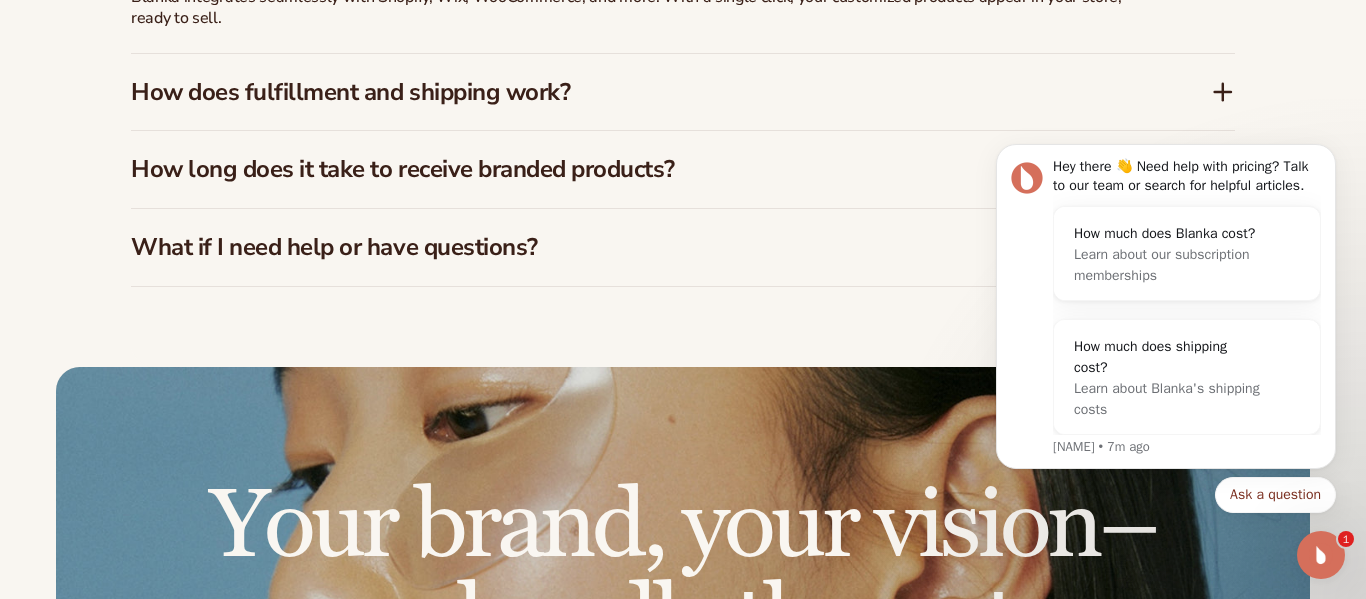 scroll, scrollTop: 3381, scrollLeft: 0, axis: vertical 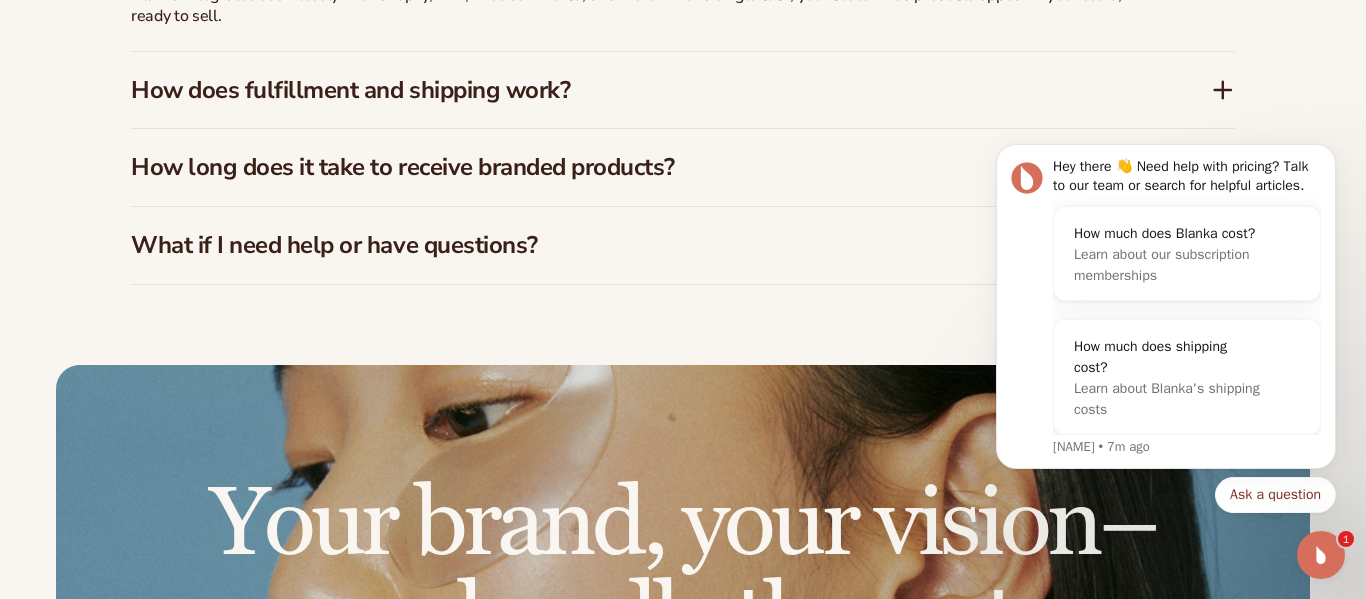 click 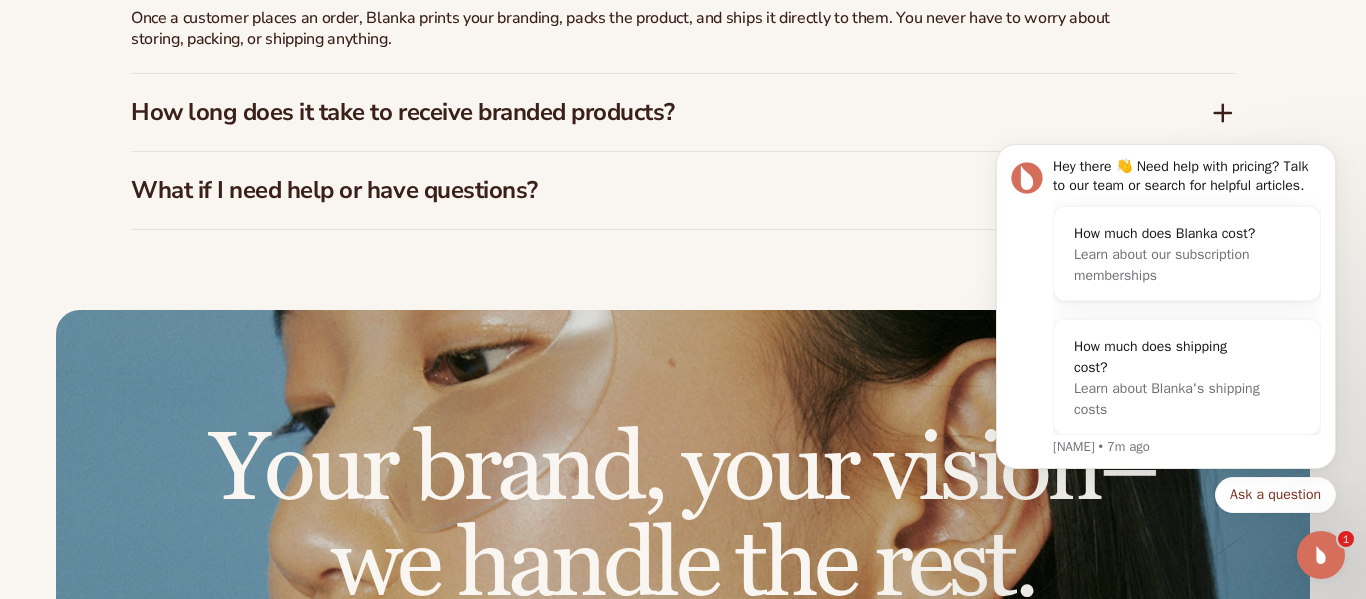 scroll, scrollTop: 3437, scrollLeft: 0, axis: vertical 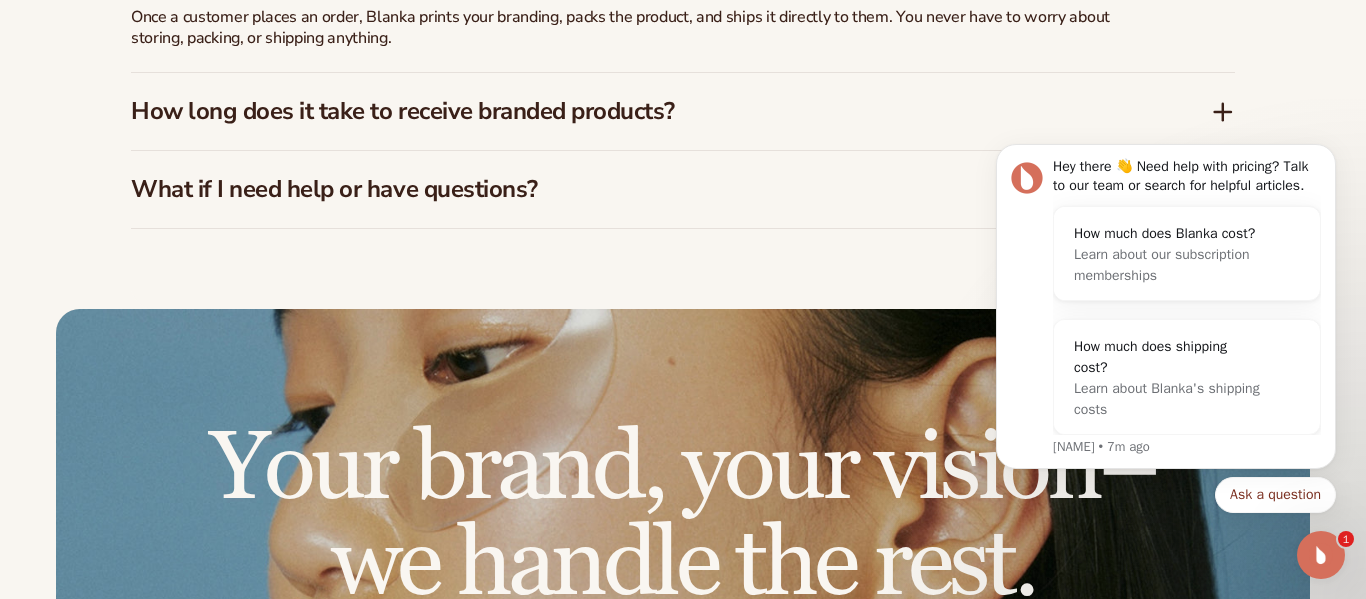 click on "Hey there 👋 Need help with pricing? Talk to our team or search for helpful articles.   How much does Blanka cost? Learn about our subscription memberships   How much does shipping cost? Learn about Blanka's shipping costs Lee • 7m ago Ask a question" at bounding box center [1166, 311] 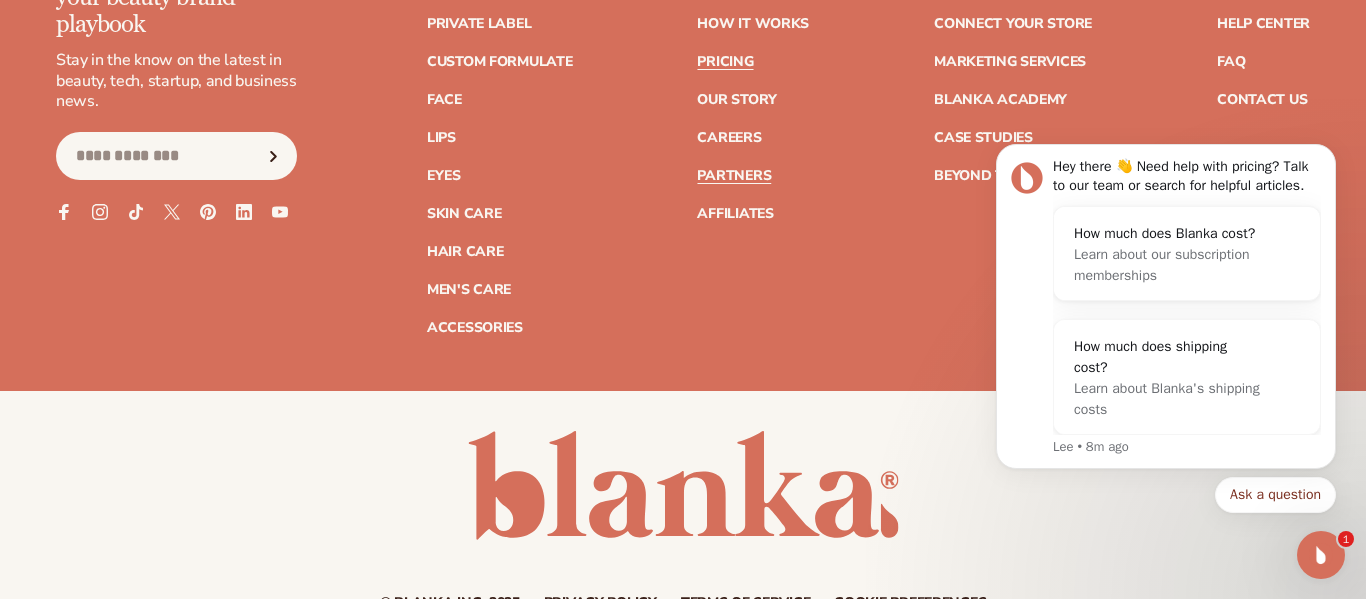 scroll, scrollTop: 4893, scrollLeft: 0, axis: vertical 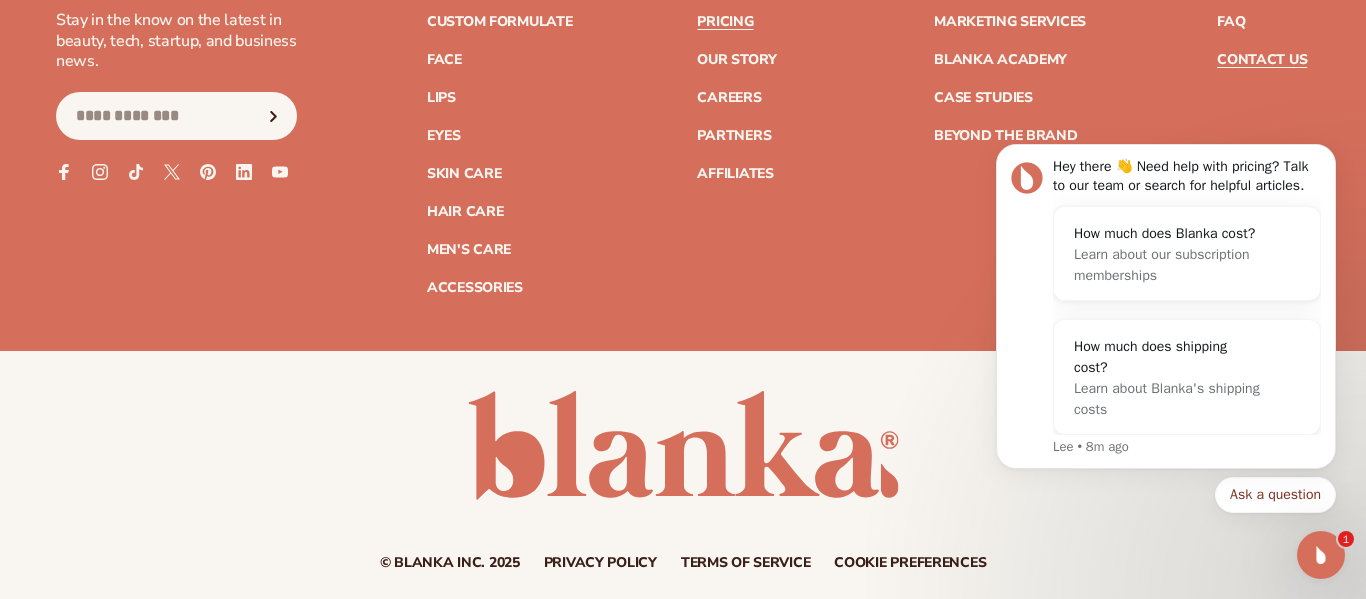 click on "Contact Us" at bounding box center [1262, 60] 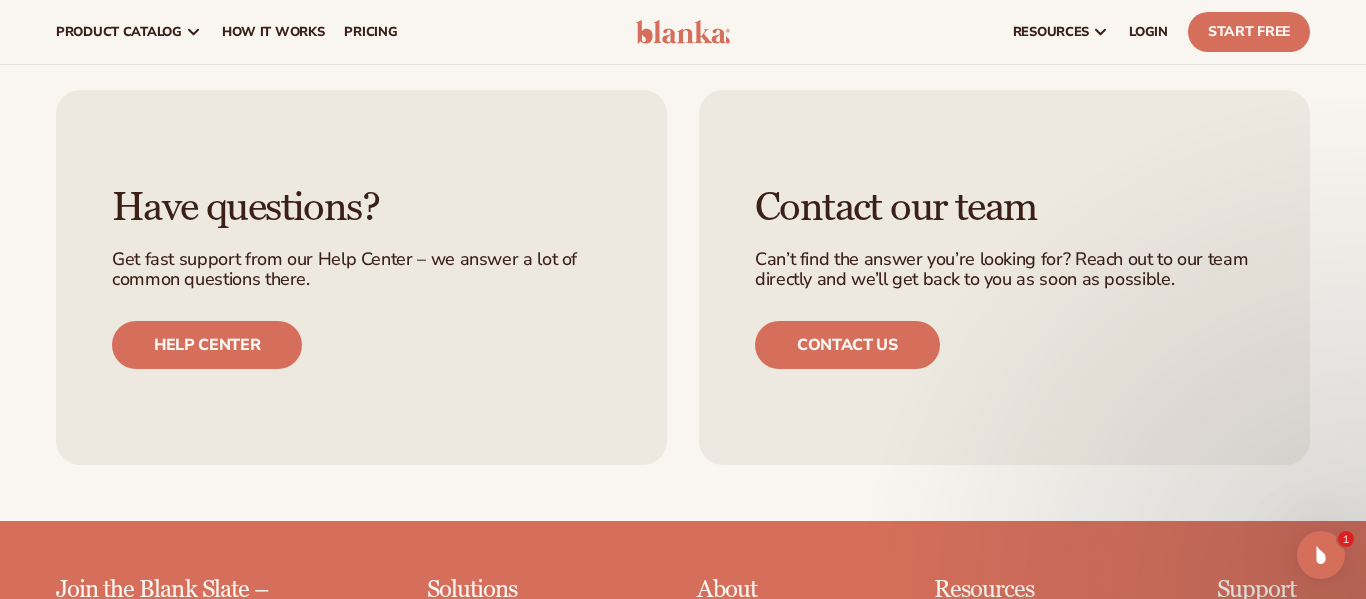 scroll, scrollTop: 1800, scrollLeft: 0, axis: vertical 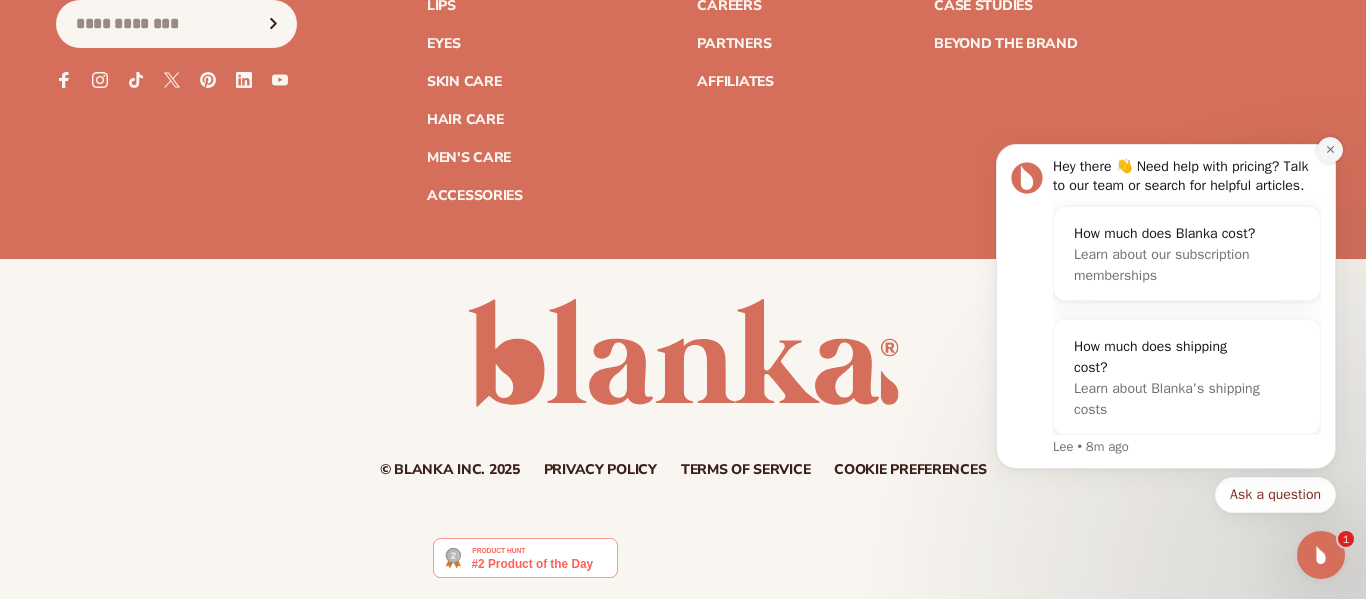 click 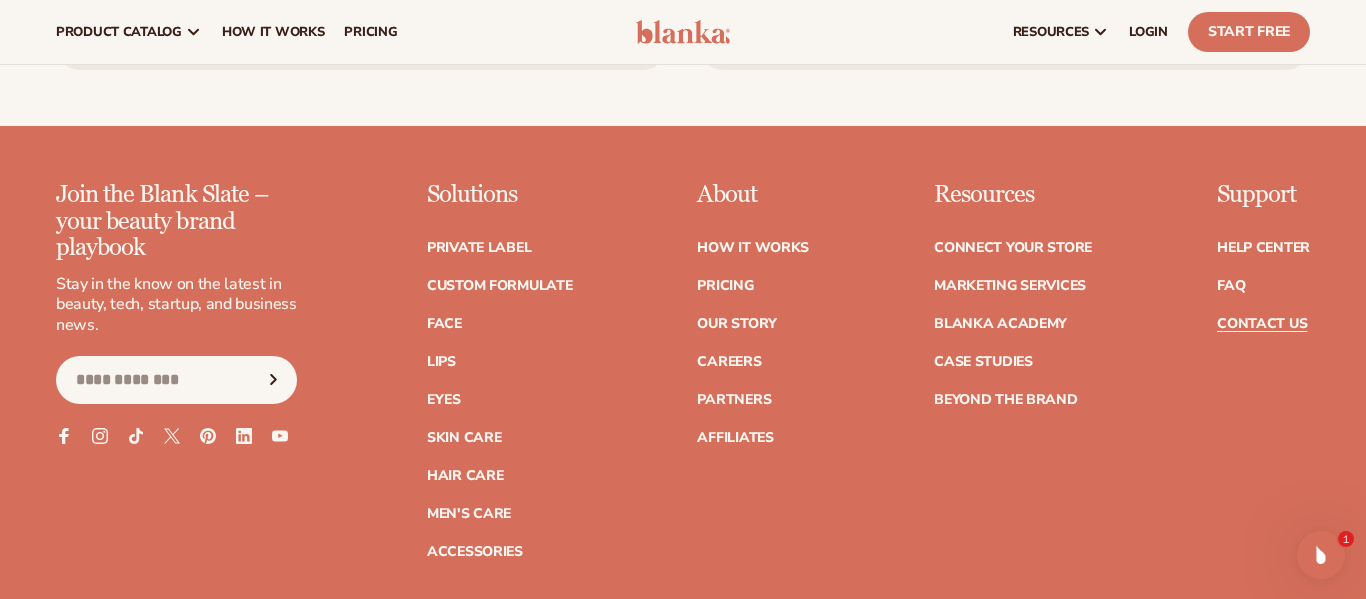 scroll, scrollTop: 2231, scrollLeft: 0, axis: vertical 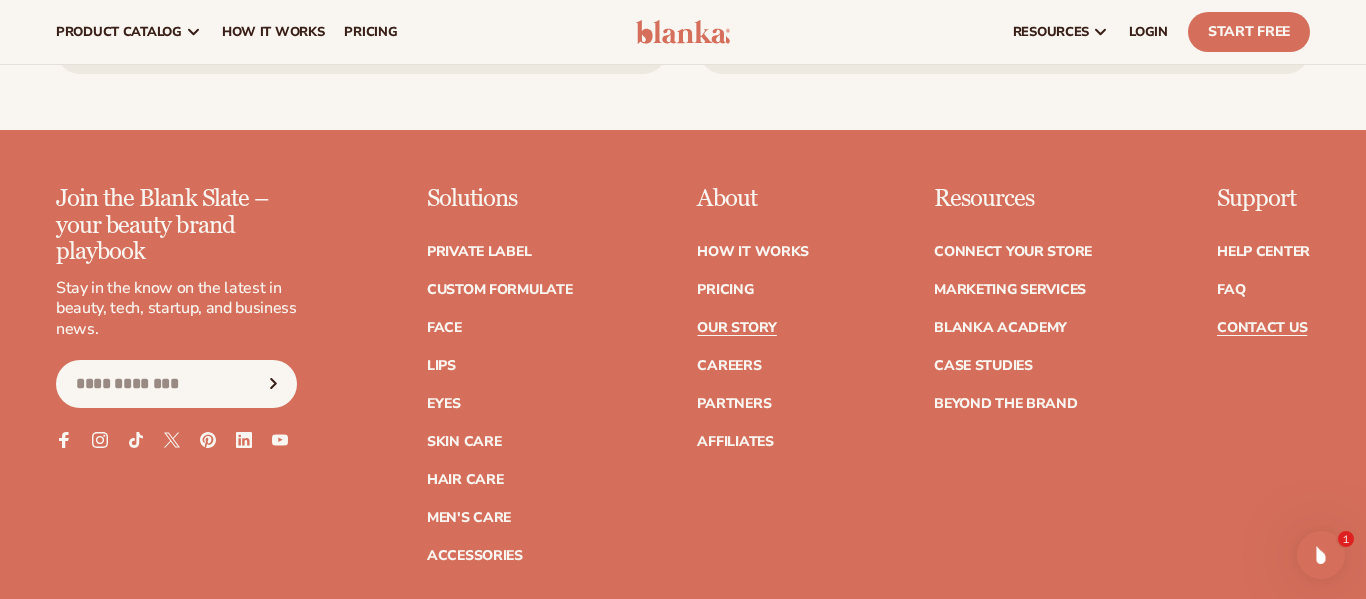 click on "Our Story" at bounding box center [736, 328] 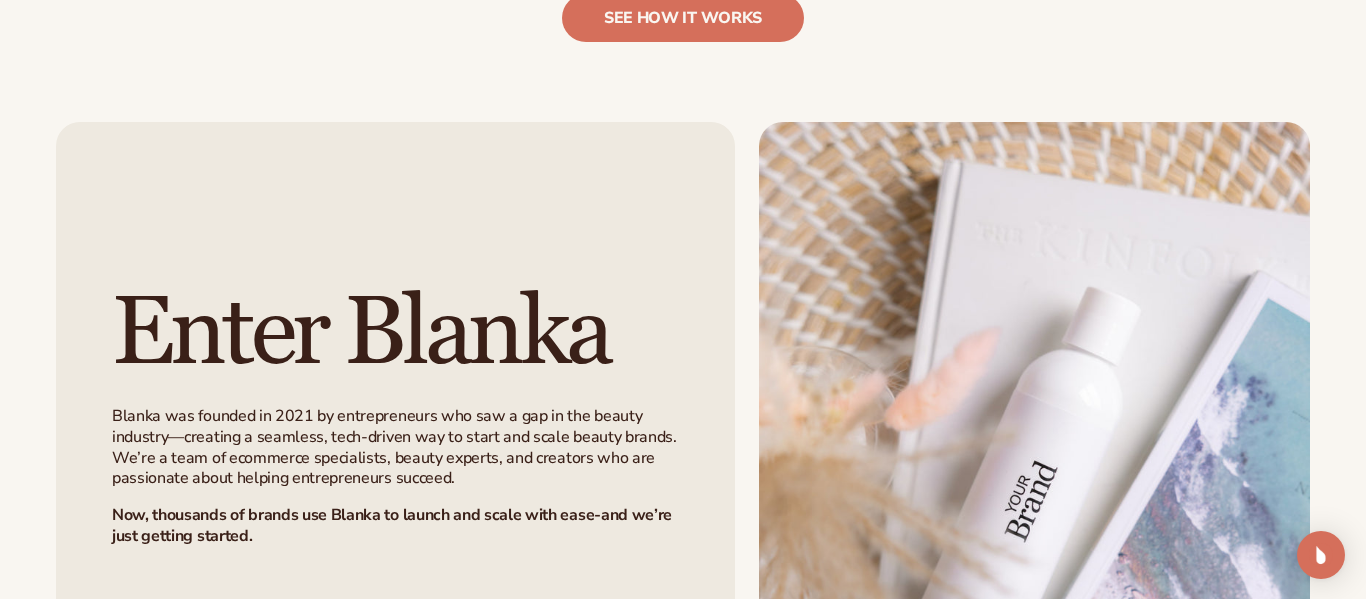 scroll, scrollTop: 1080, scrollLeft: 0, axis: vertical 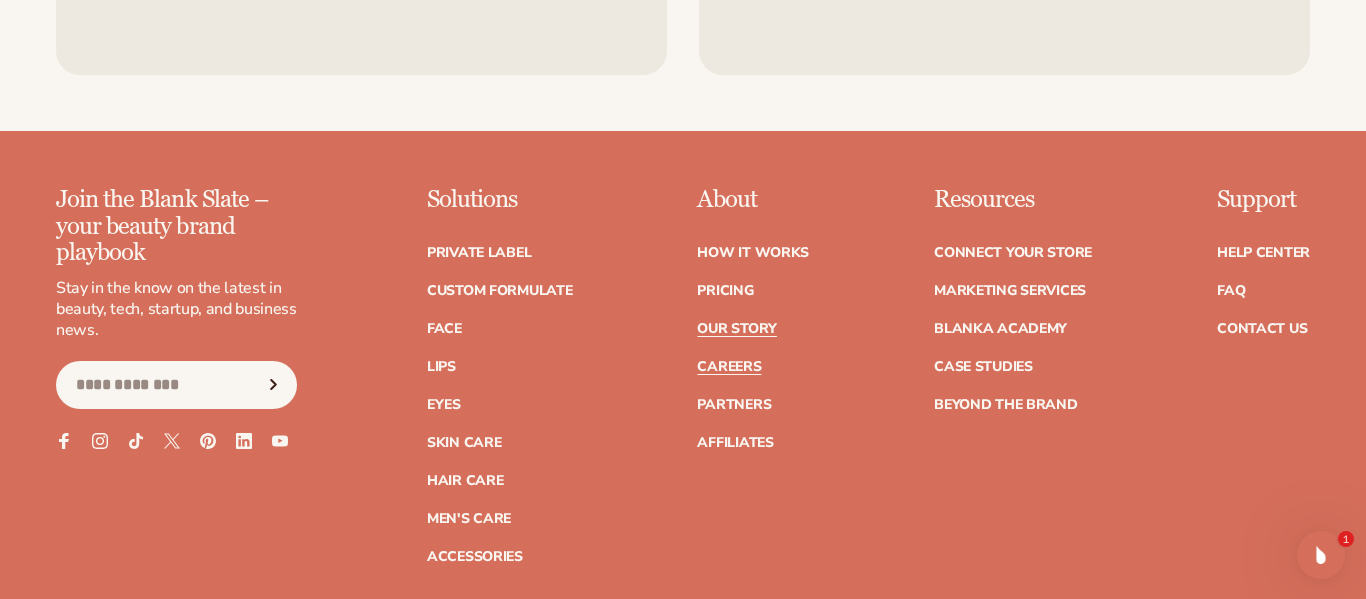 click on "Careers" at bounding box center [729, 367] 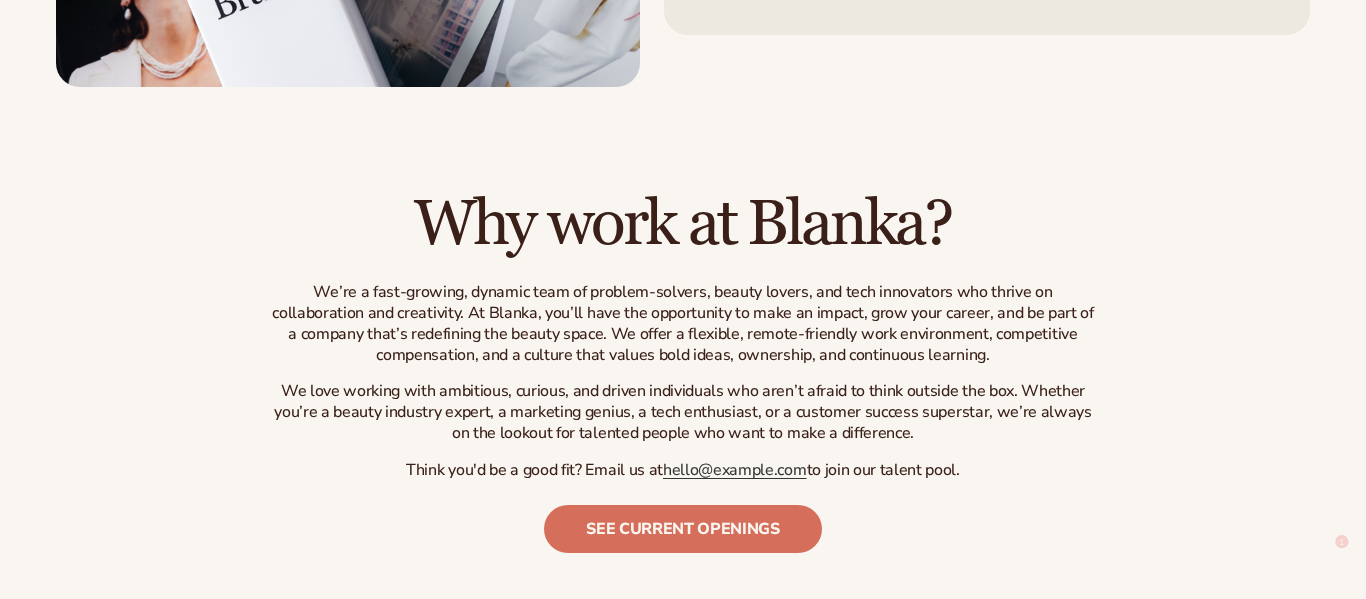 scroll, scrollTop: 720, scrollLeft: 0, axis: vertical 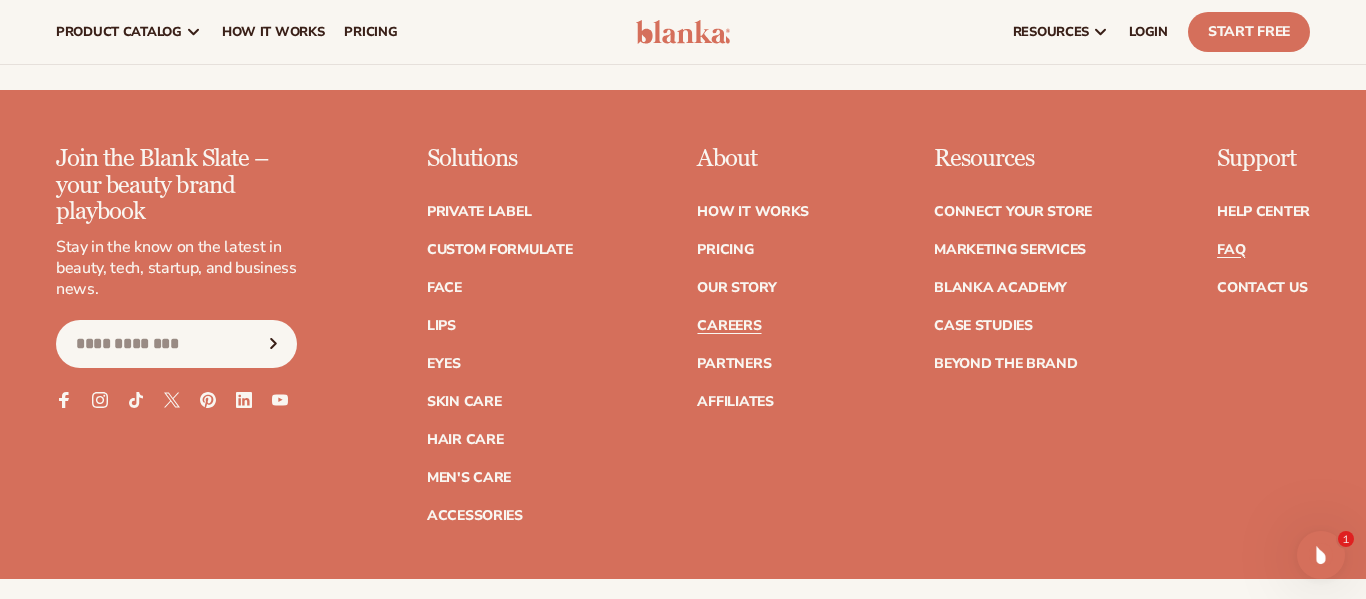 click on "FAQ" at bounding box center (1231, 250) 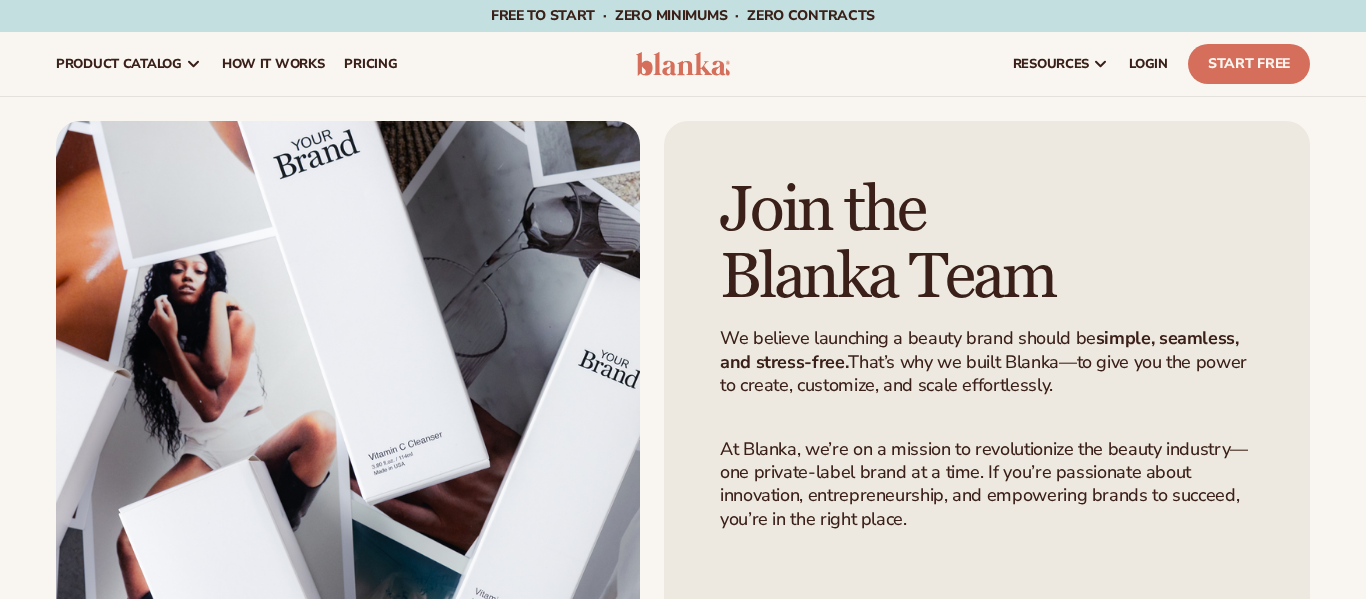 scroll, scrollTop: 2253, scrollLeft: 0, axis: vertical 